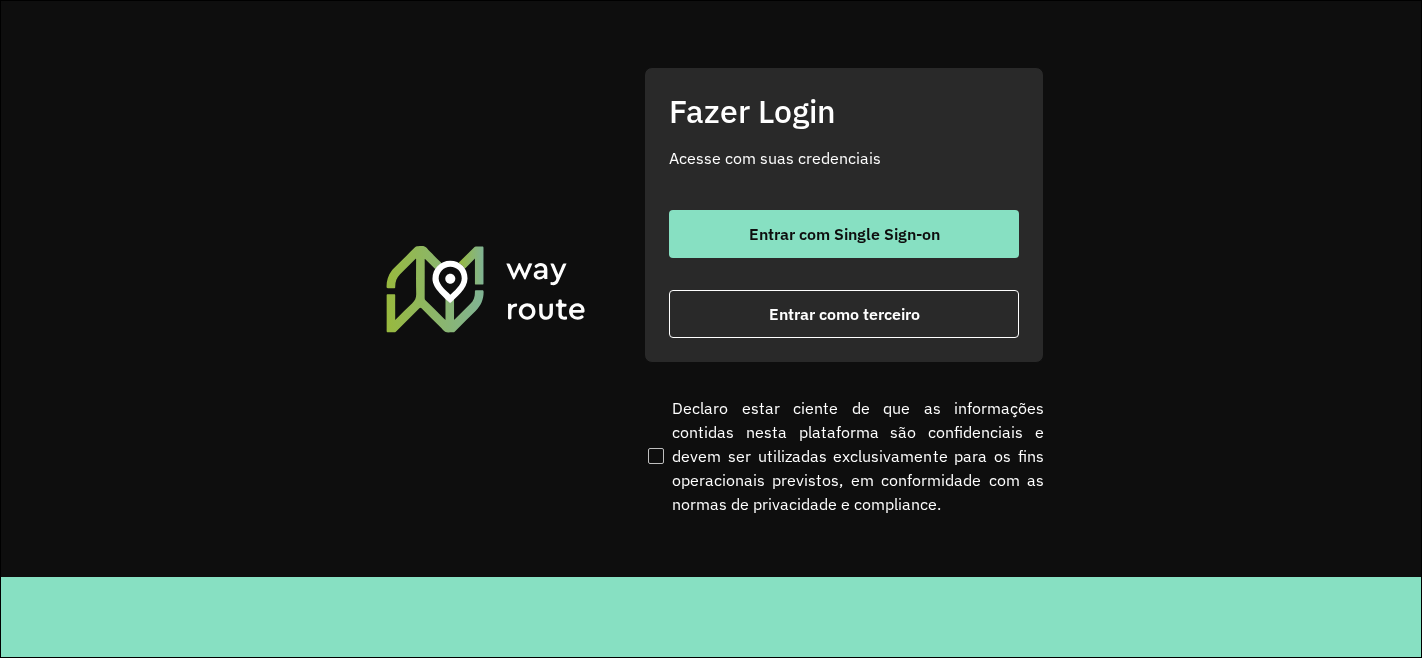 scroll, scrollTop: 0, scrollLeft: 0, axis: both 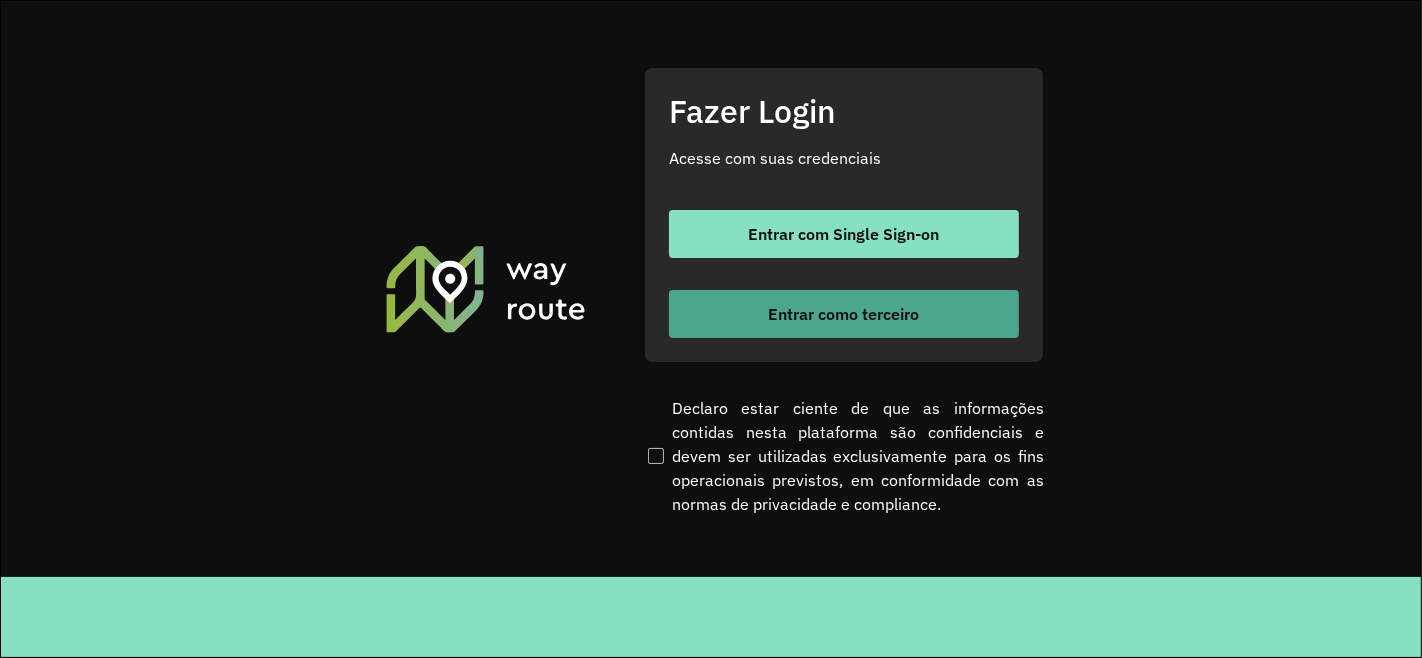 click on "Entrar como terceiro" at bounding box center [844, 314] 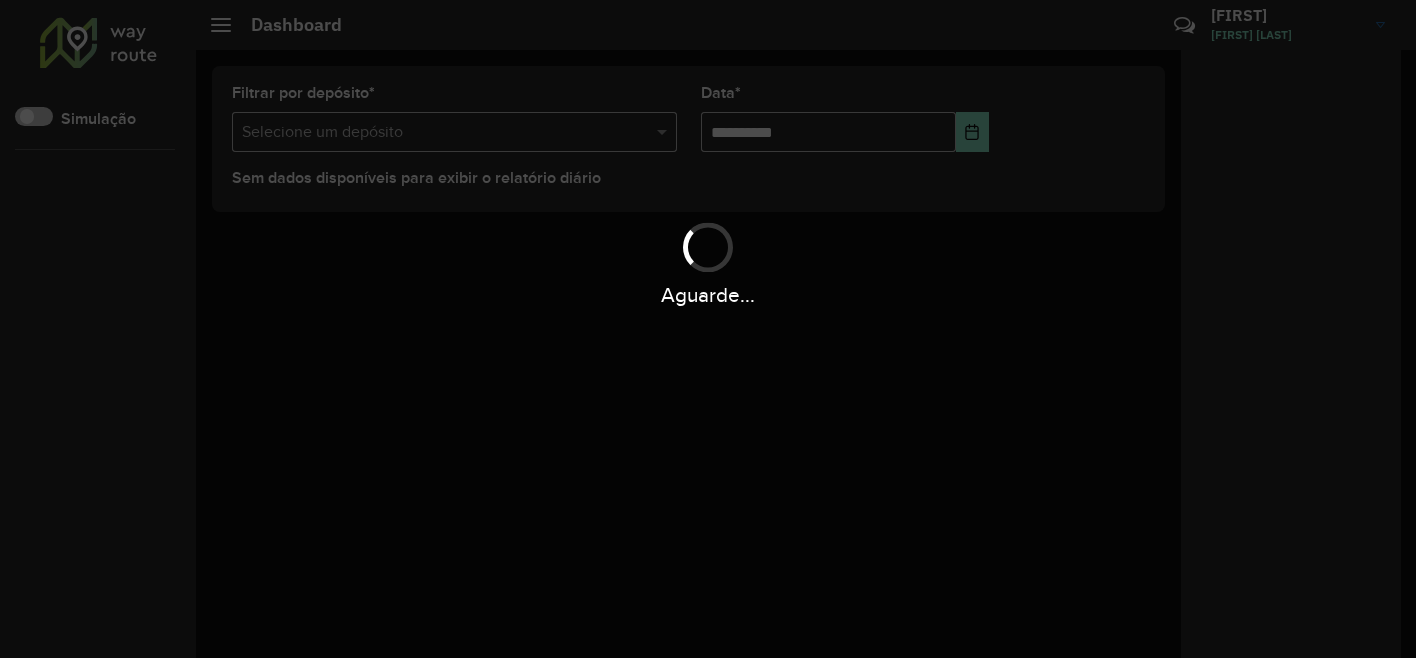 scroll, scrollTop: 0, scrollLeft: 0, axis: both 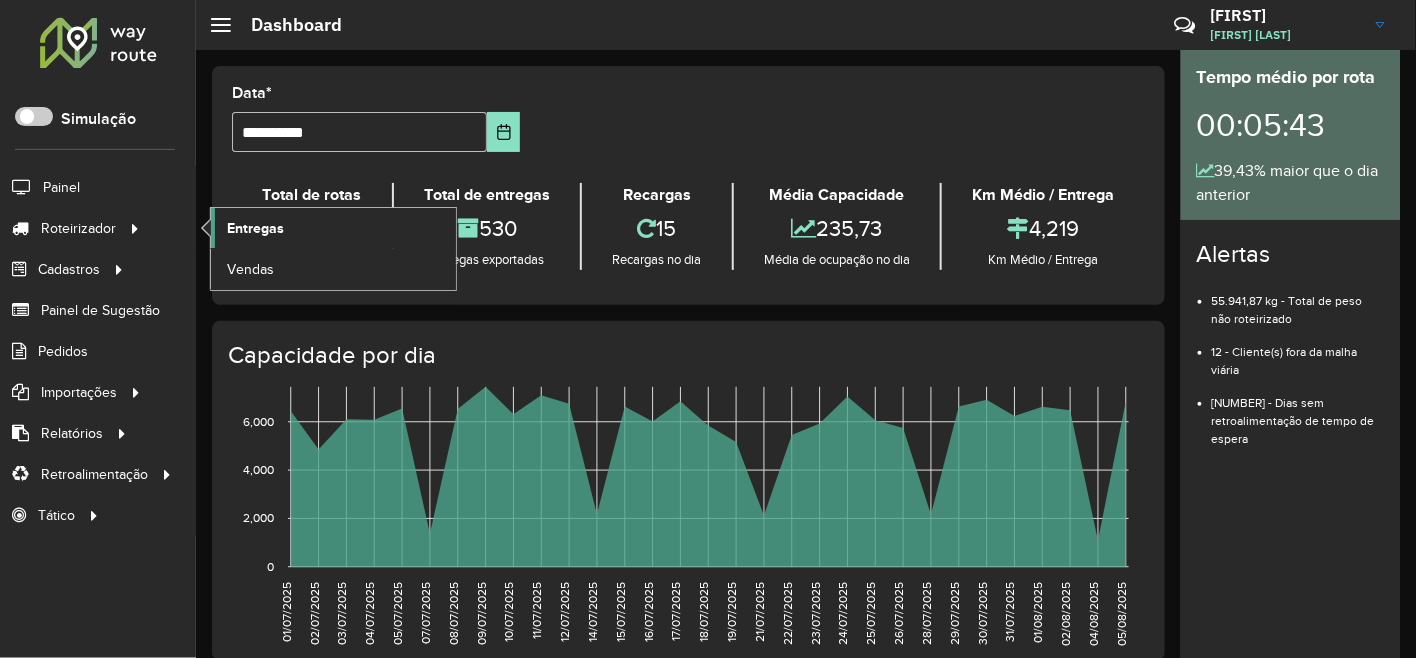 click on "Entregas" 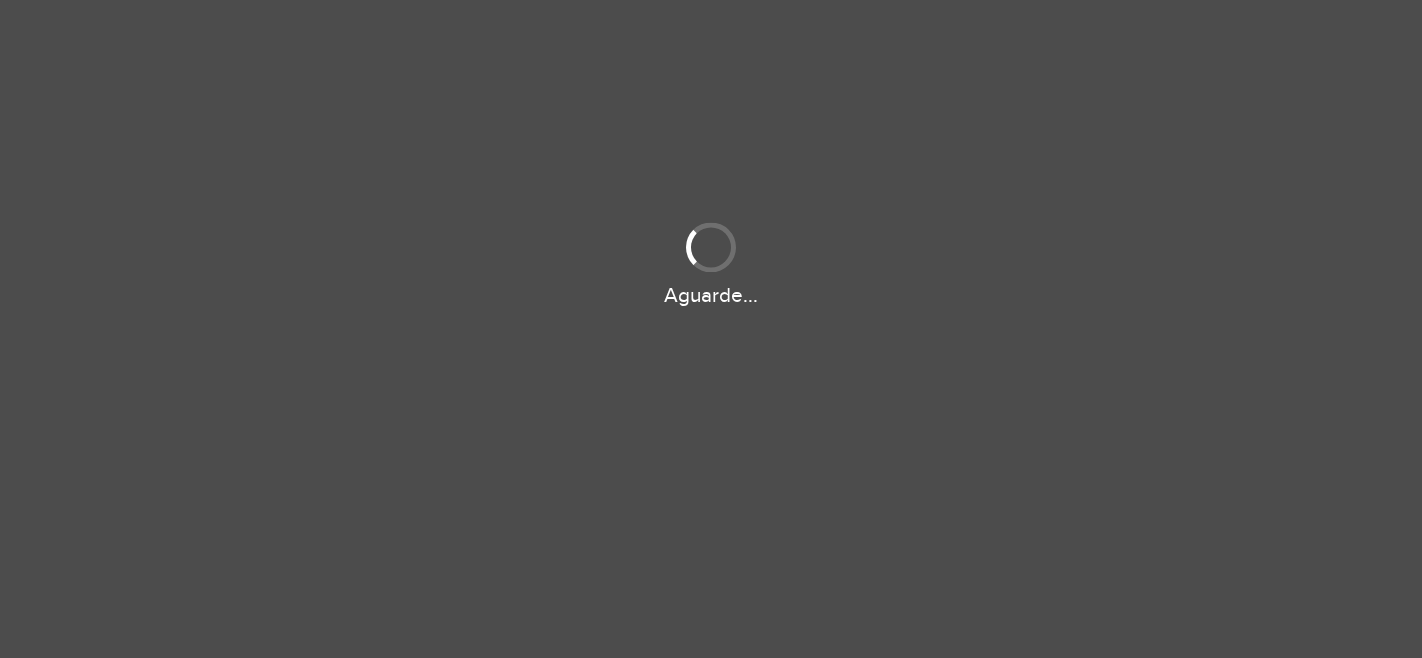 scroll, scrollTop: 0, scrollLeft: 0, axis: both 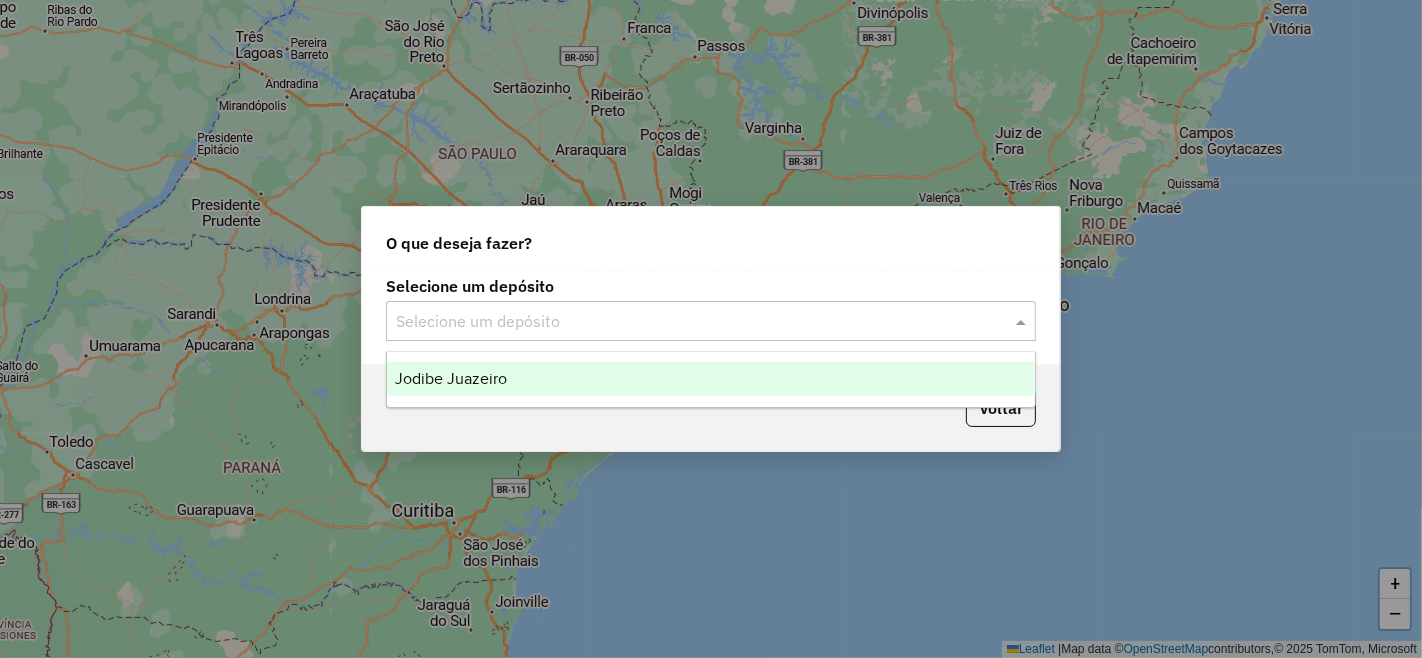 click 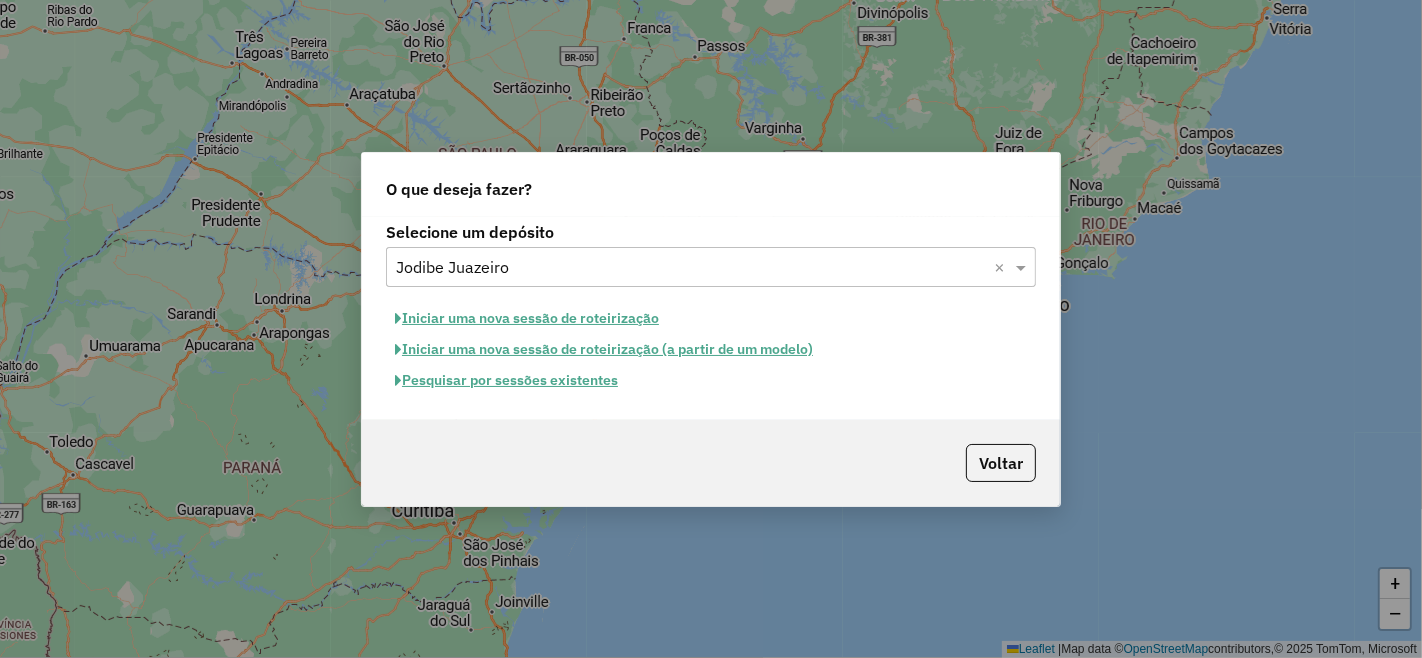 click on "Pesquisar por sessões existentes" 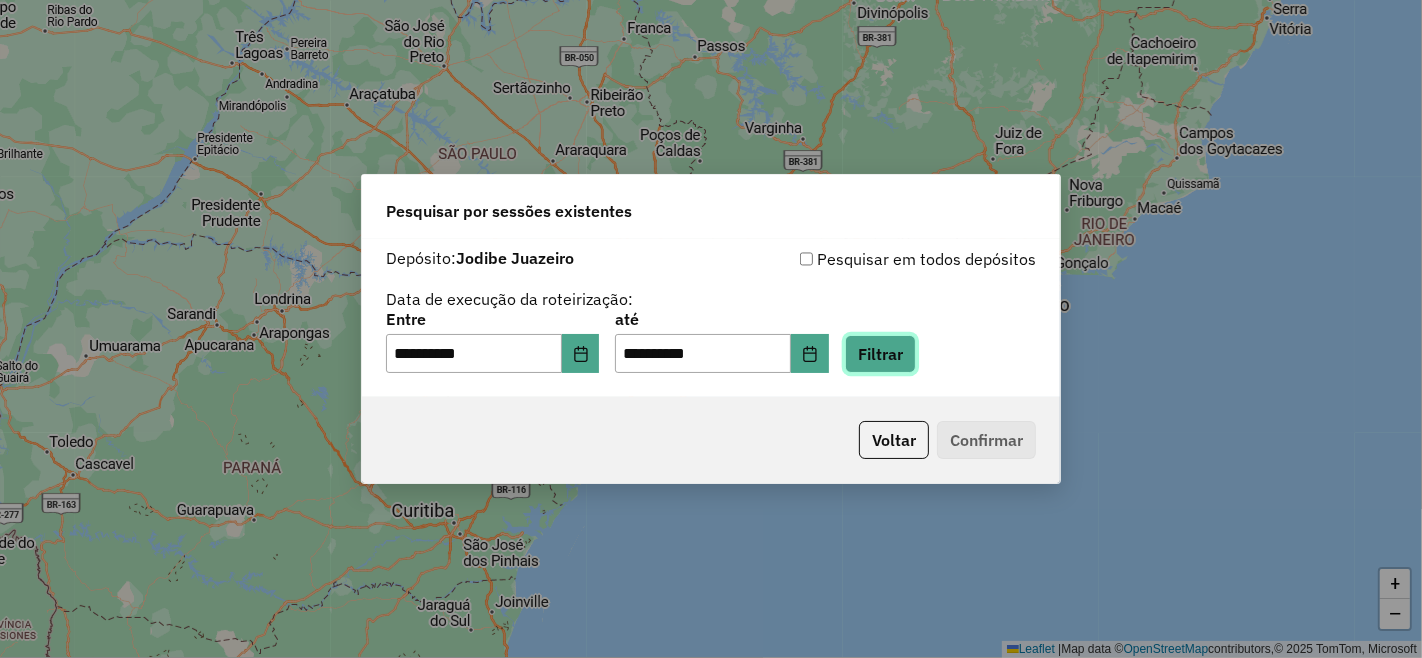 click on "Filtrar" 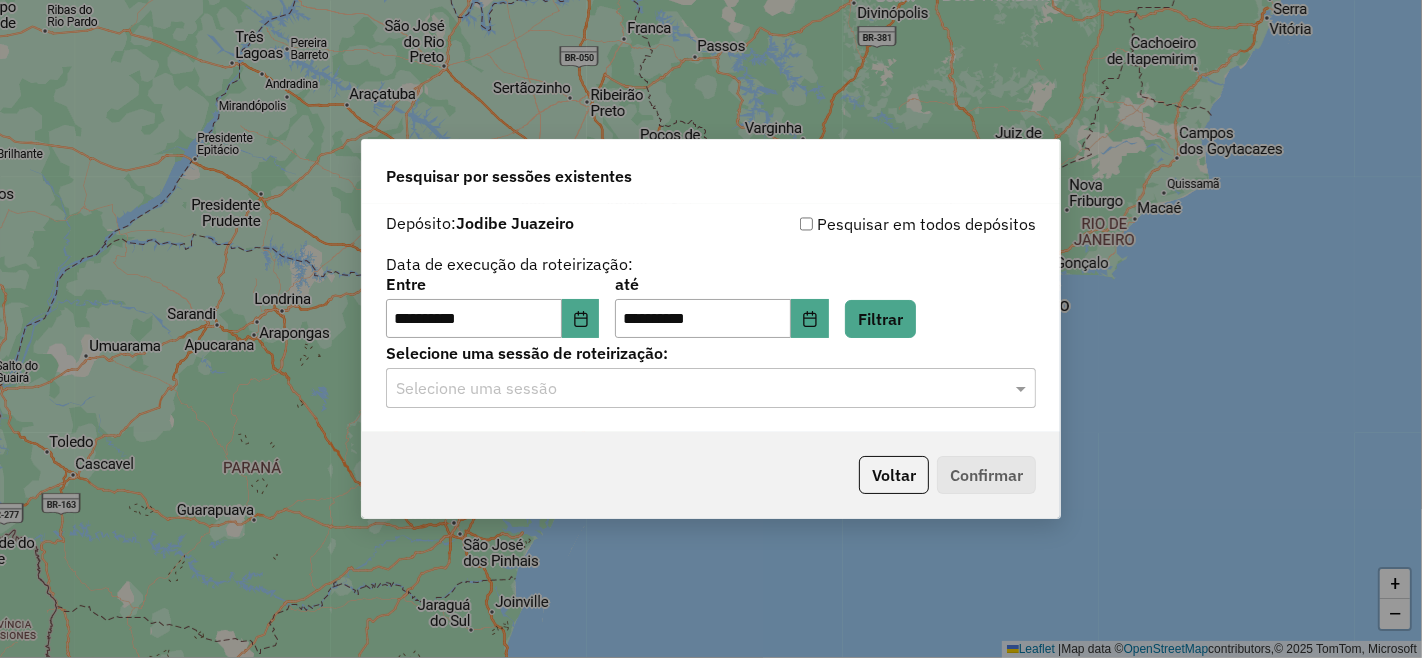 click 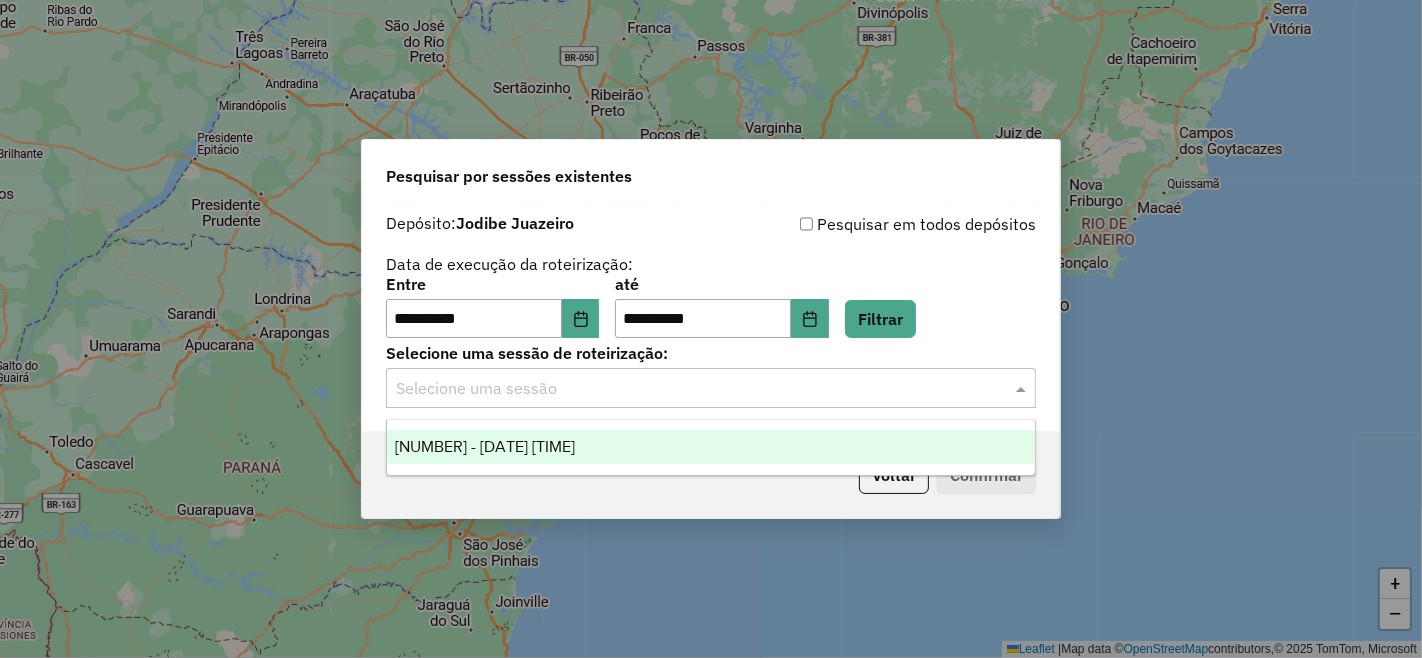 click on "975076 - 05/08/2025 19:21" at bounding box center [711, 447] 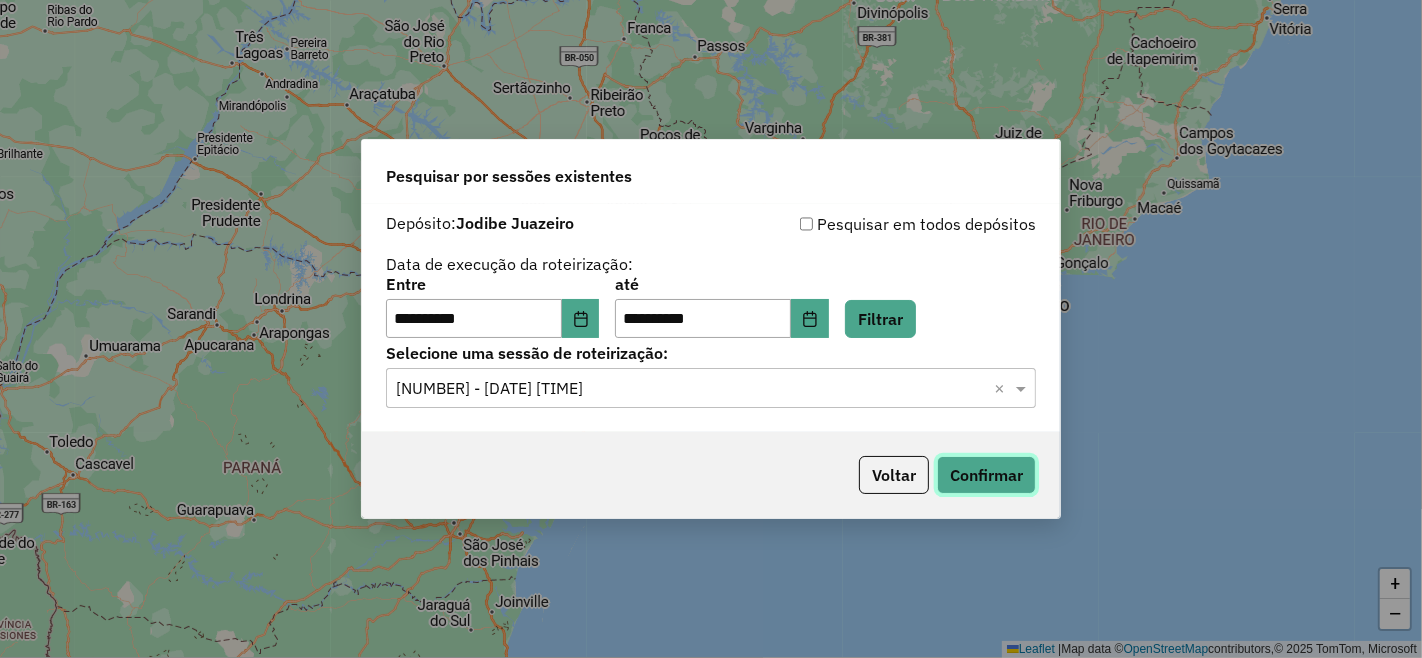 click on "Confirmar" 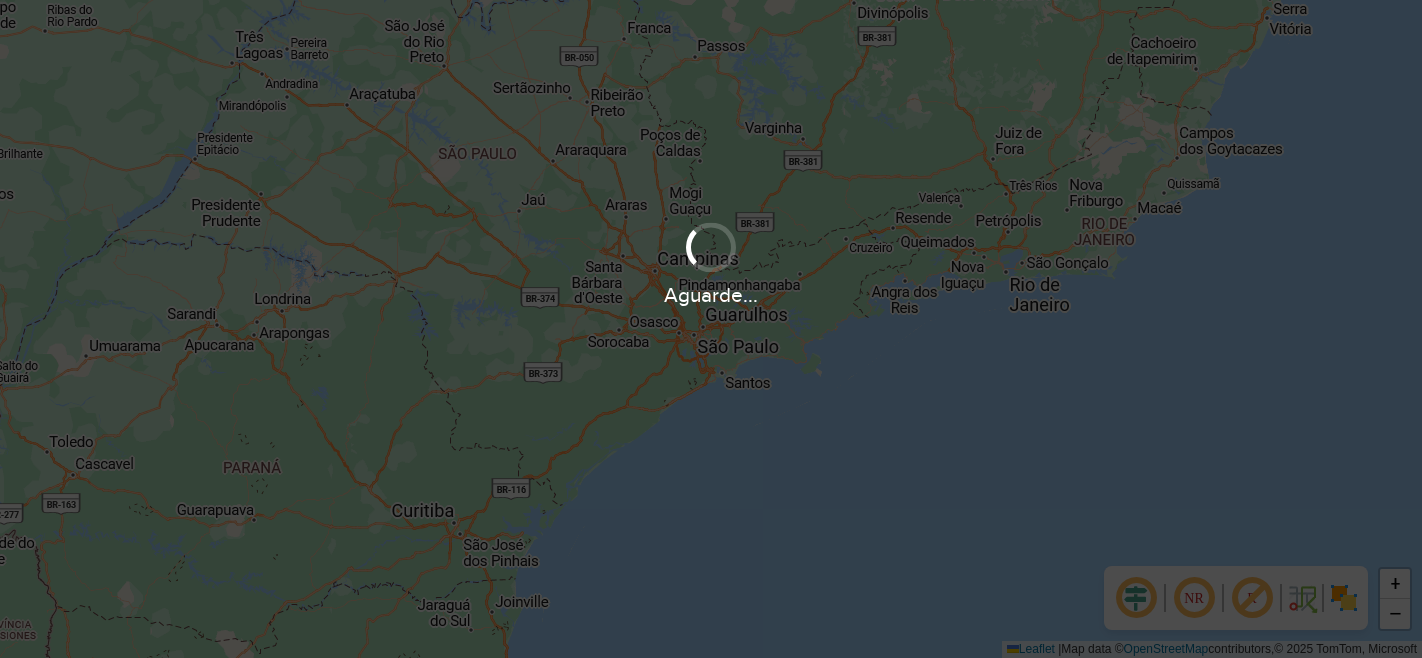 scroll, scrollTop: 0, scrollLeft: 0, axis: both 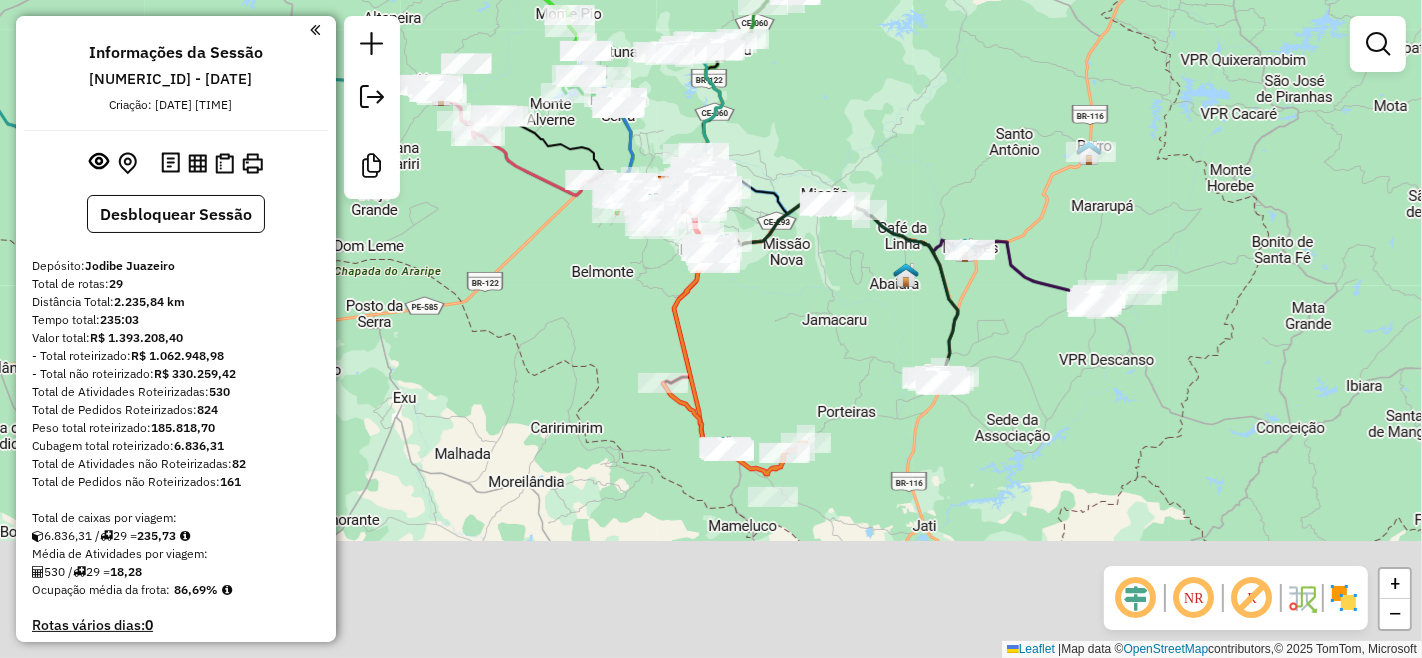 drag, startPoint x: 853, startPoint y: 437, endPoint x: 803, endPoint y: 295, distance: 150.54567 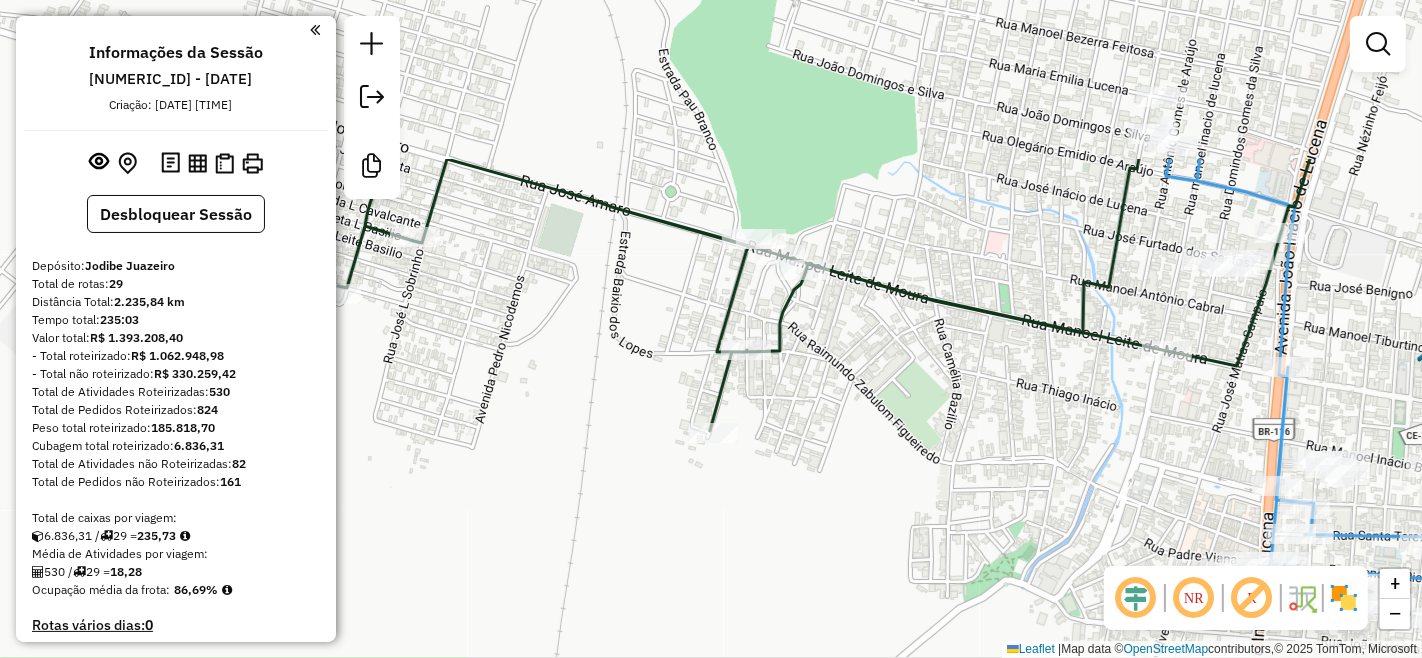 drag, startPoint x: 681, startPoint y: 190, endPoint x: 976, endPoint y: 415, distance: 371.01212 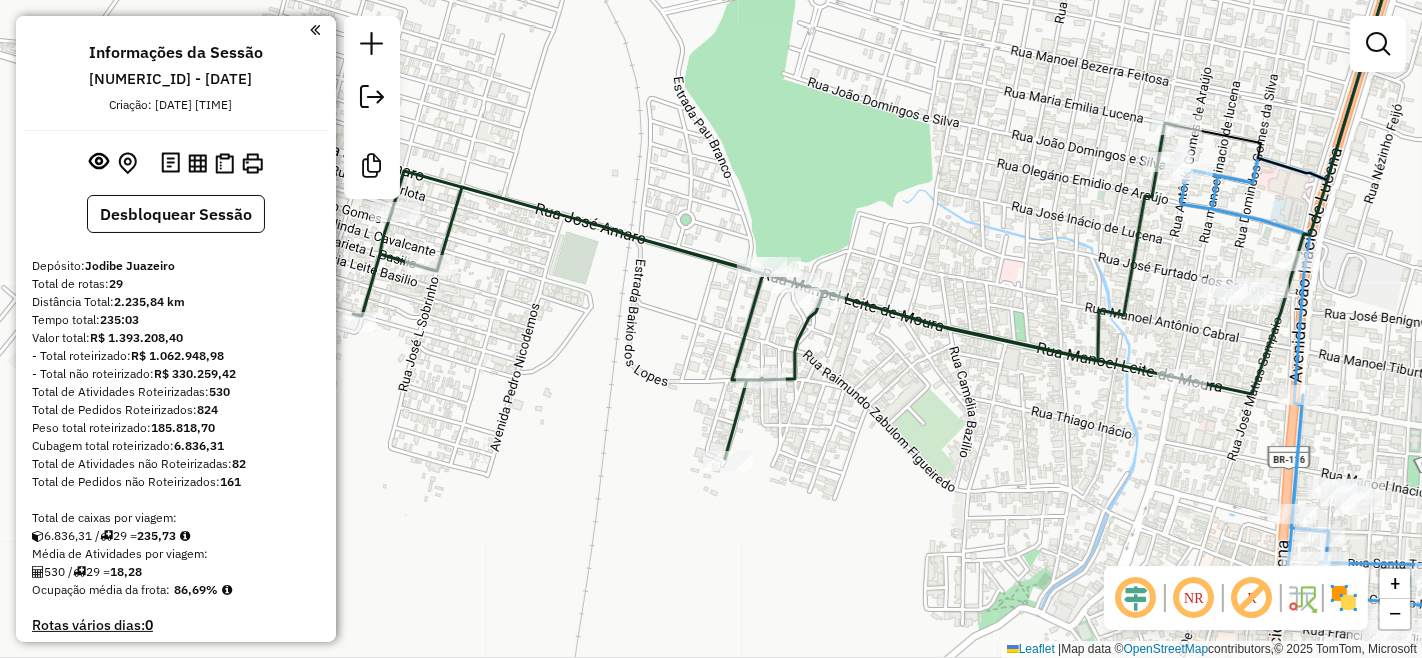 drag, startPoint x: 1072, startPoint y: 425, endPoint x: 1024, endPoint y: 425, distance: 48 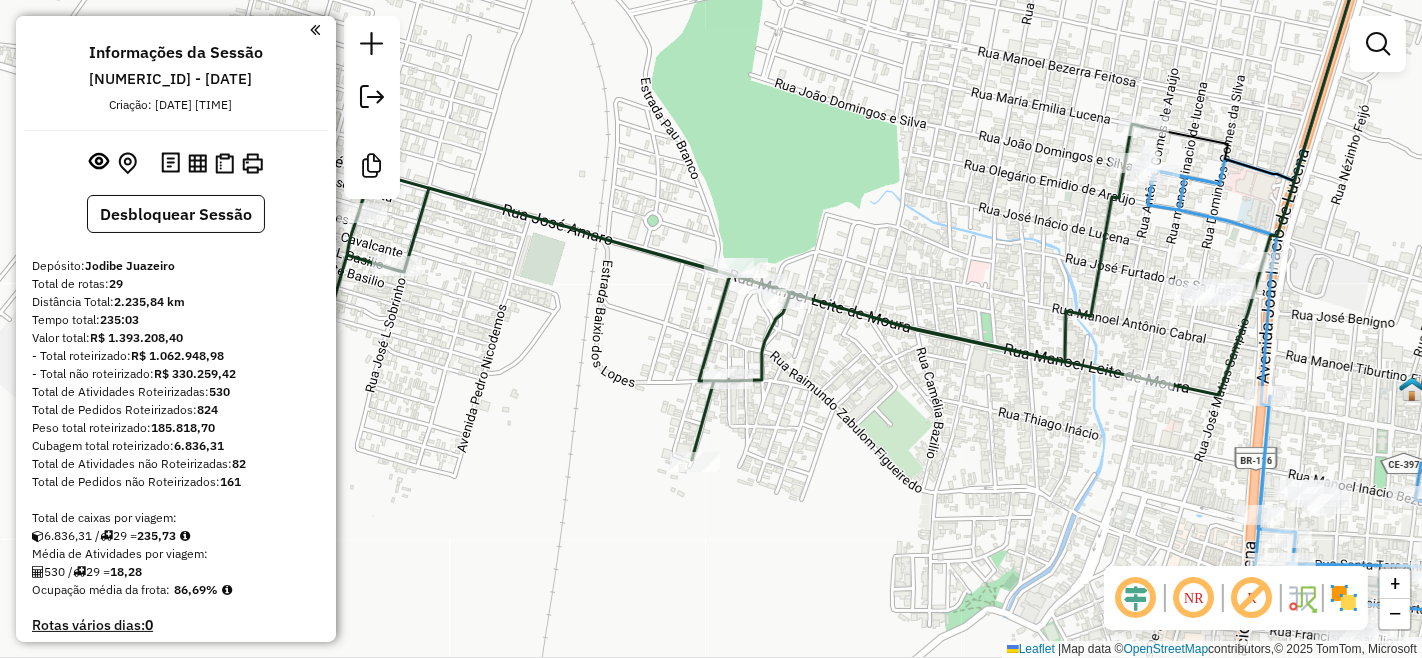 drag, startPoint x: 1024, startPoint y: 425, endPoint x: 991, endPoint y: 426, distance: 33.01515 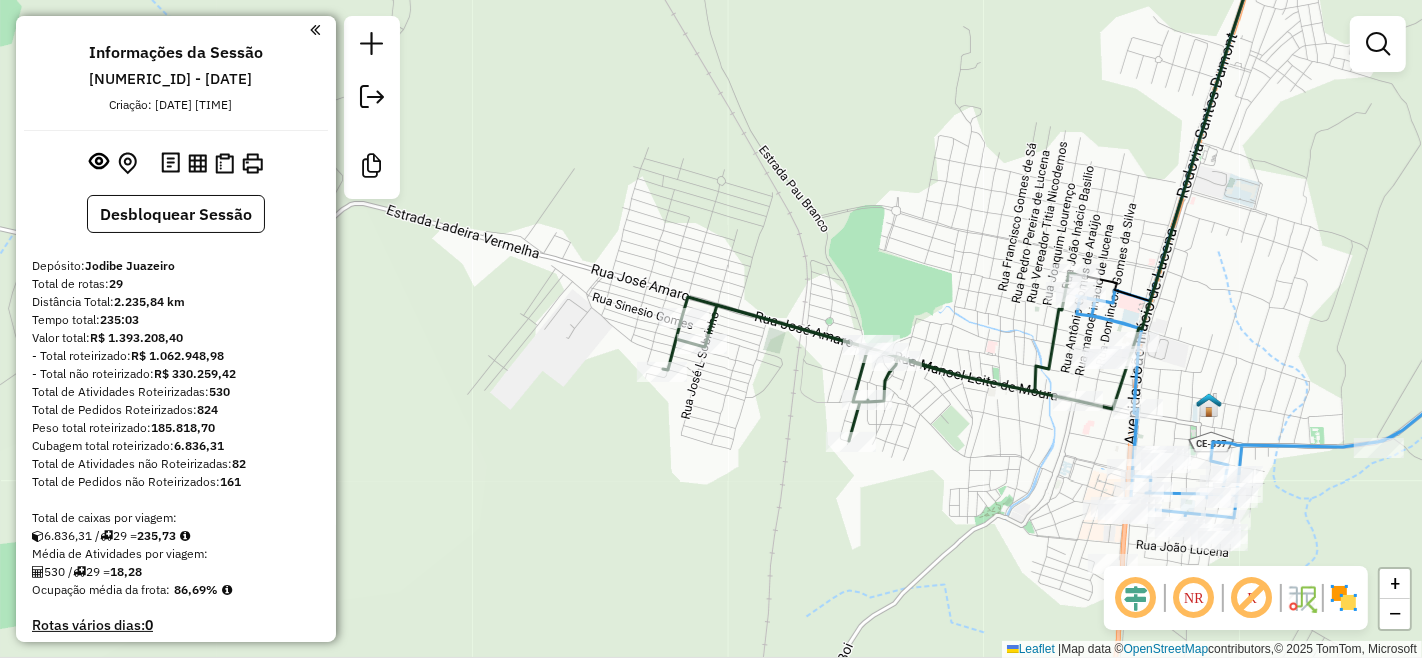 drag, startPoint x: 1021, startPoint y: 418, endPoint x: 873, endPoint y: 446, distance: 150.62537 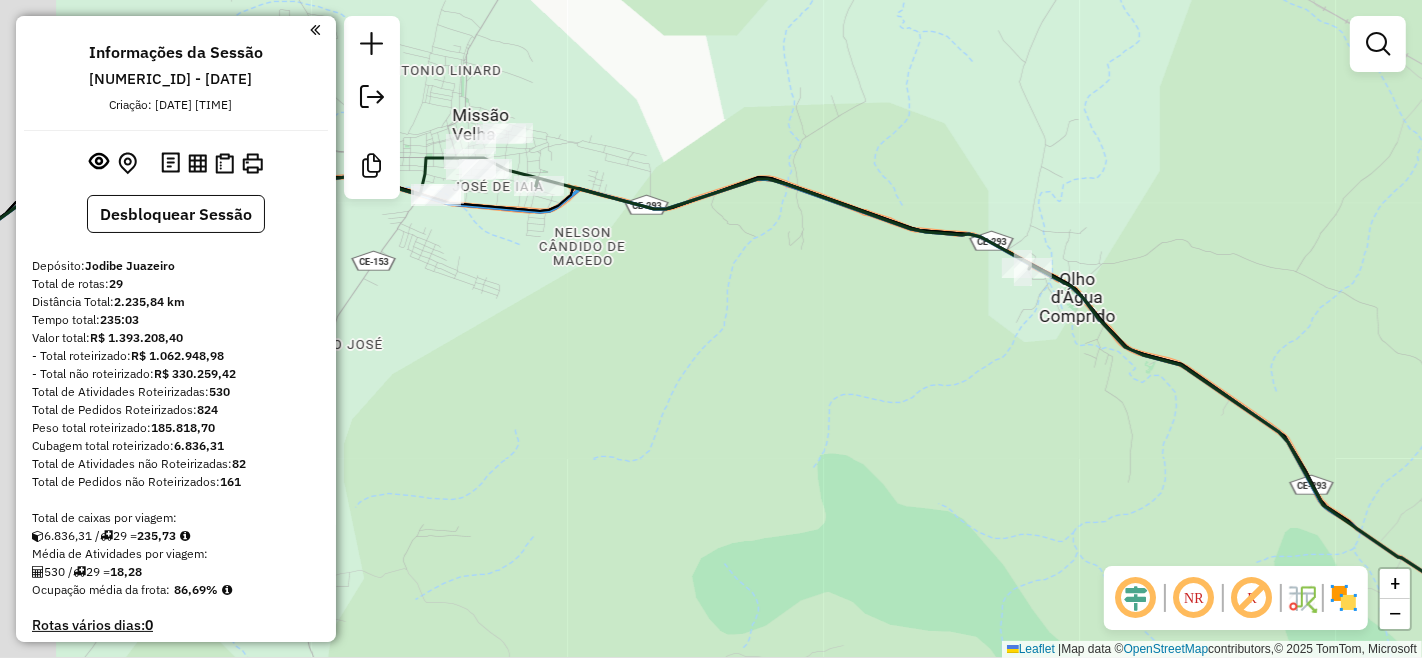 drag, startPoint x: 684, startPoint y: 306, endPoint x: 746, endPoint y: 317, distance: 62.968246 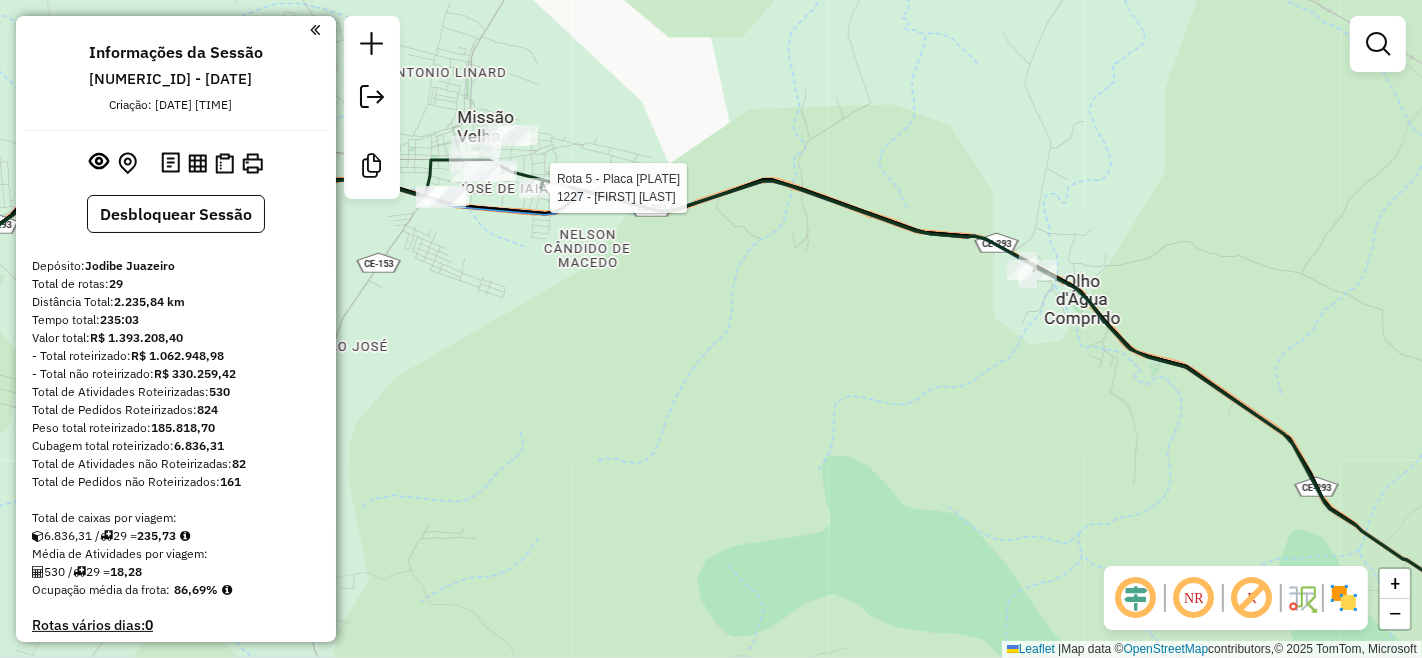 select on "**********" 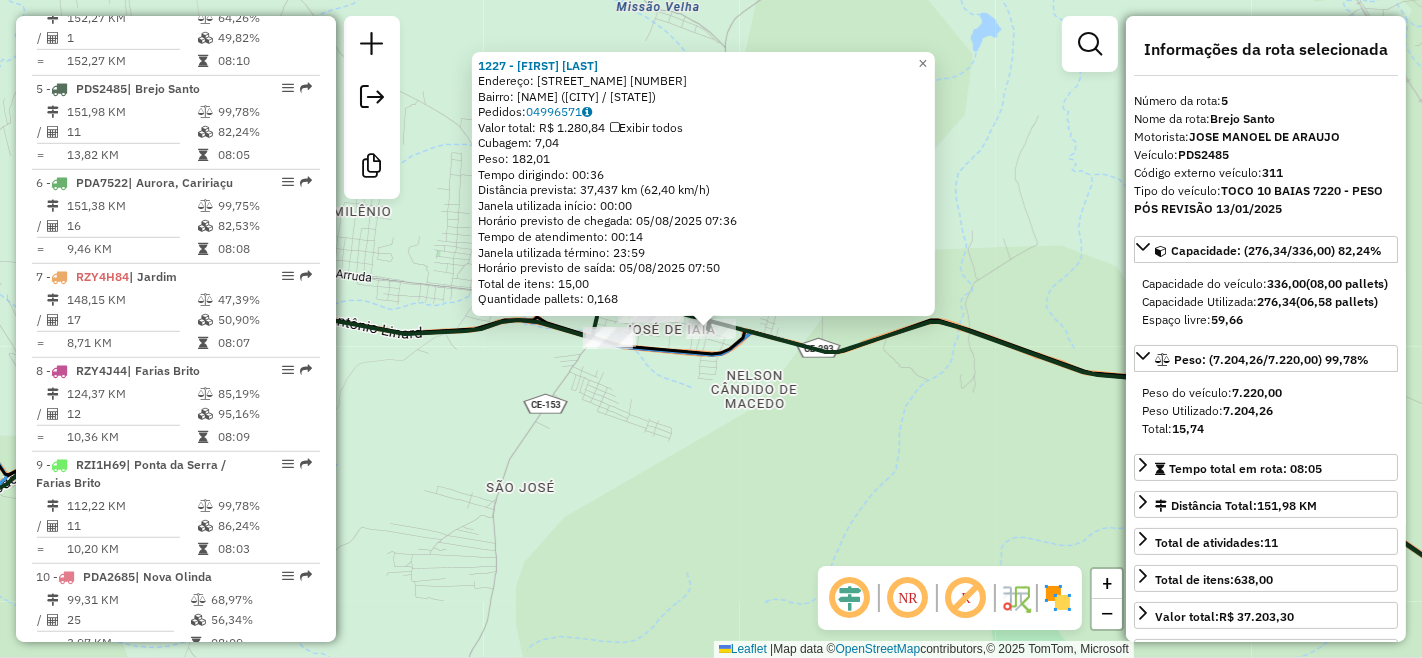 scroll, scrollTop: 1163, scrollLeft: 0, axis: vertical 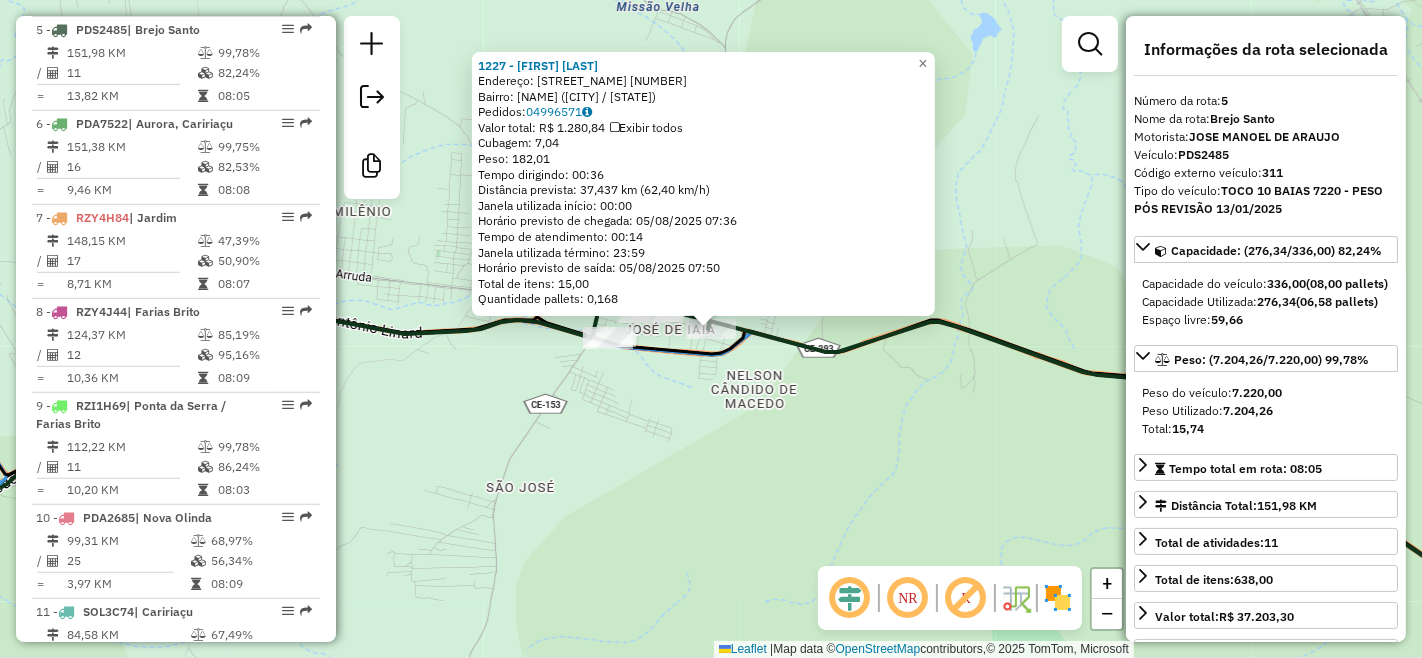 click on "[NUMBER] - CICERO DOMINGO Endereço: JOSE ARNALDO MAIA [NUMBER] Bairro: SUL ([CITY] / [STATE]) Pedidos: [ORDER_ID] Valor total: R$ [PRICE] Exibir todos Cubagem: [CUBAGE] Peso: [WEIGHT] Tempo dirigindo: [TIME] Distância prevista: [DISTANCE] km ([SPEED]) Janela utilizada início: [TIME] Horário previsto de chegada: [DATE] [TIME] Tempo de atendimento: [TIME] Janela utilizada término: [TIME] Horário previsto de saída: [DATE] [TIME] Total de itens: [ITEMS] Quantidade pallets: [PALLETS] × Janela de atendimento Grade de atendimento Capacidade Transportadoras Veículos Cliente Pedidos Rotas Selecione os dias de semana para filtrar as janelas de atendimento Seg Ter Qua Qui Sex Sáb Dom Informe o período da janela de atendimento: De: [TIME] Até: [TIME] Filtrar exatamente a janela do cliente Considerar janela de atendimento padrão Selecione os dias de semana para filtrar as grades de atendimento Seg Ter Qua Qui Sex Sáb Dom Considerar clientes sem dia de atendimento cadastrado De:" 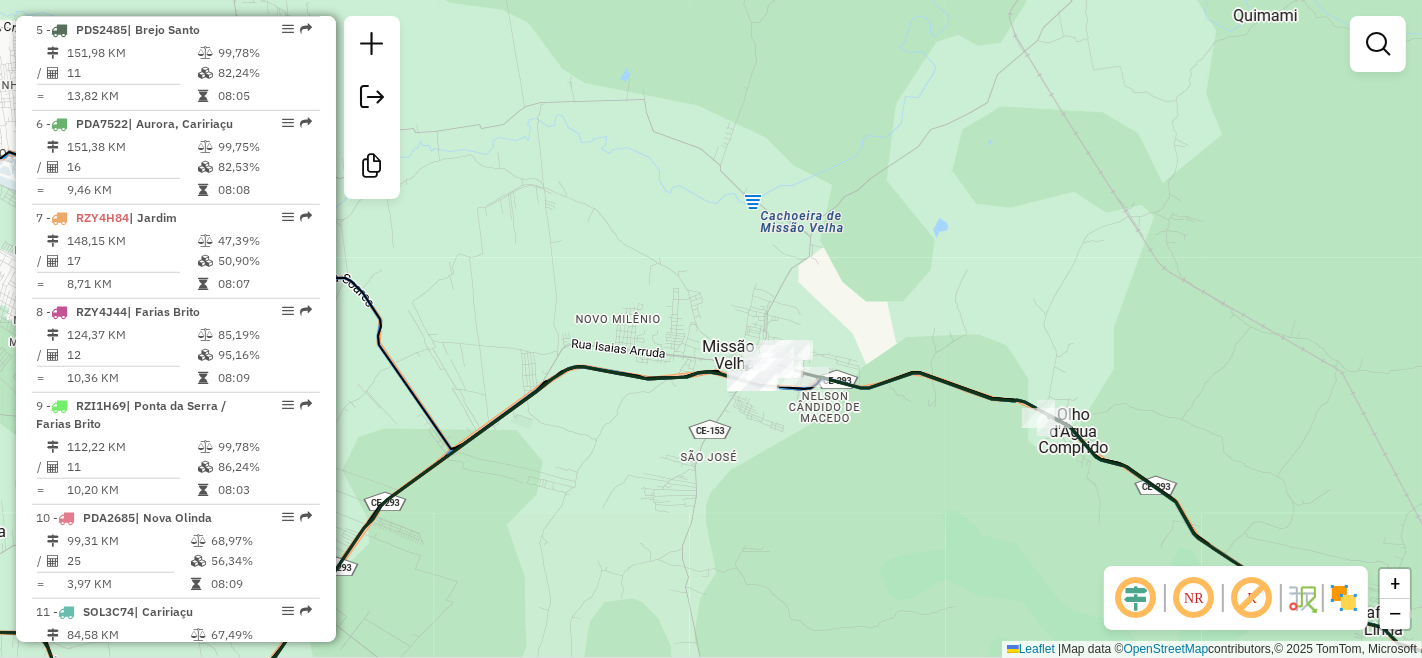click on "Janela de atendimento Grade de atendimento Capacidade Transportadoras Veículos Cliente Pedidos  Rotas Selecione os dias de semana para filtrar as janelas de atendimento  Seg   Ter   Qua   Qui   Sex   Sáb   Dom  Informe o período da janela de atendimento: De: Até:  Filtrar exatamente a janela do cliente  Considerar janela de atendimento padrão  Selecione os dias de semana para filtrar as grades de atendimento  Seg   Ter   Qua   Qui   Sex   Sáb   Dom   Considerar clientes sem dia de atendimento cadastrado  Clientes fora do dia de atendimento selecionado Filtrar as atividades entre os valores definidos abaixo:  Peso mínimo:   Peso máximo:   Cubagem mínima:   Cubagem máxima:   De:   Até:  Filtrar as atividades entre o tempo de atendimento definido abaixo:  De:   Até:   Considerar capacidade total dos clientes não roteirizados Transportadora: Selecione um ou mais itens Tipo de veículo: Selecione um ou mais itens Veículo: Selecione um ou mais itens Motorista: Selecione um ou mais itens Nome: Rótulo:" 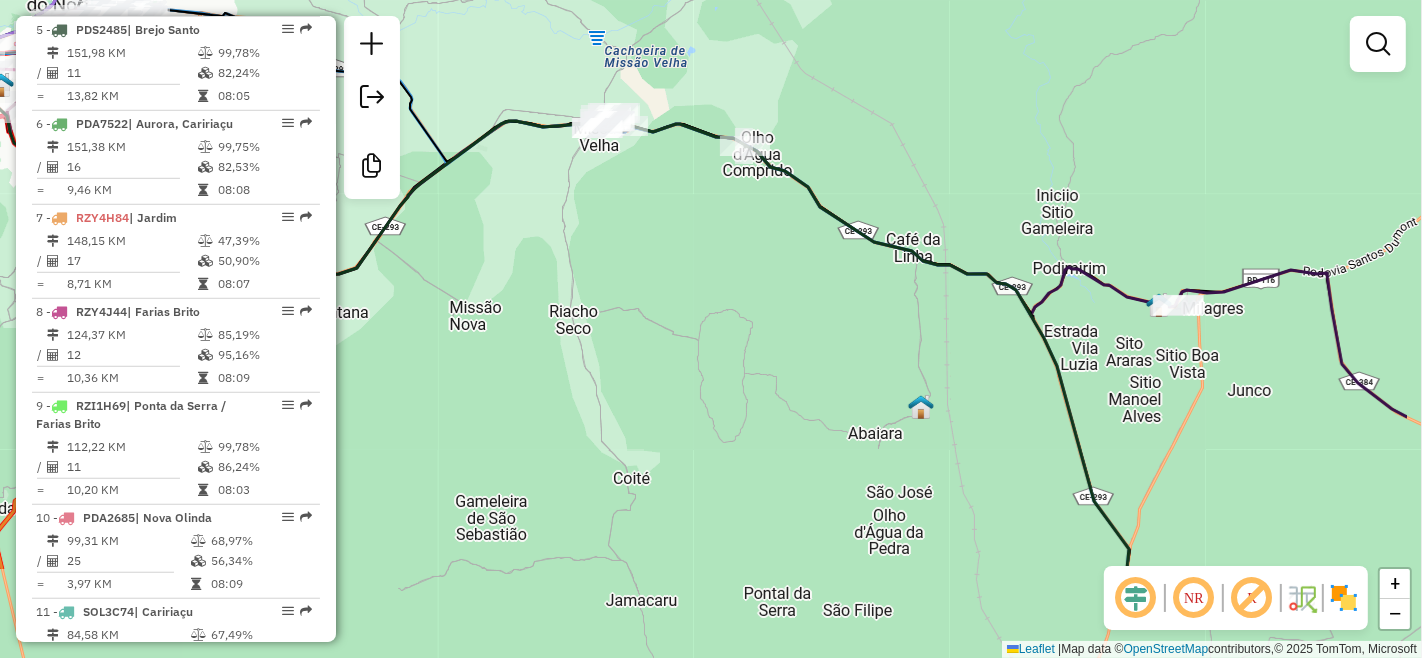 drag, startPoint x: 918, startPoint y: 461, endPoint x: 761, endPoint y: 305, distance: 221.32555 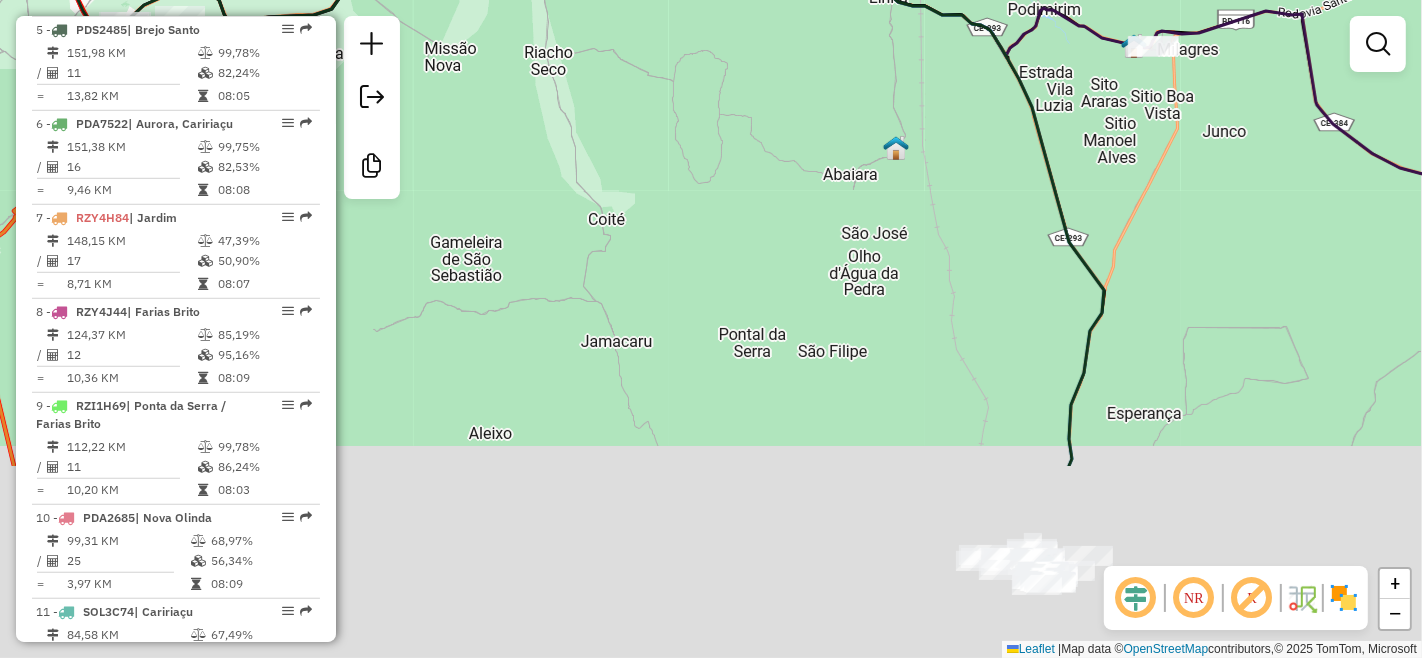 drag, startPoint x: 848, startPoint y: 383, endPoint x: 823, endPoint y: 118, distance: 266.17664 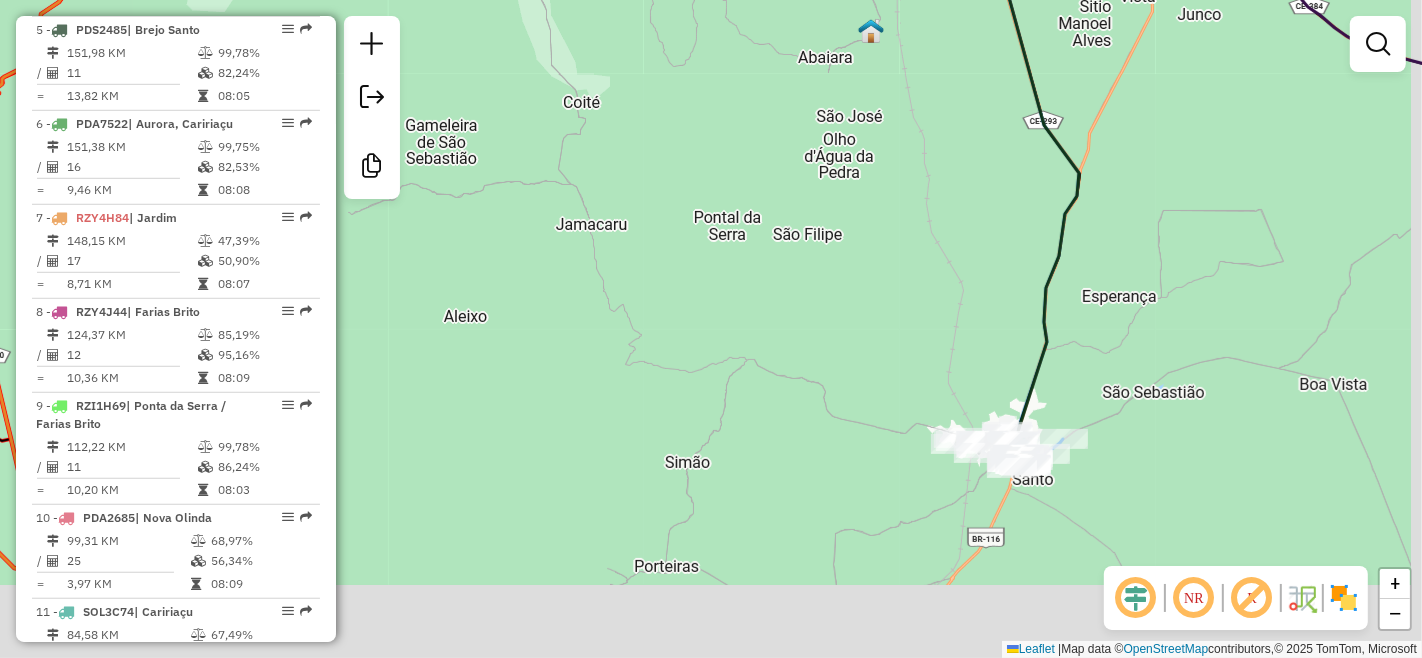 drag, startPoint x: 853, startPoint y: 351, endPoint x: 814, endPoint y: 180, distance: 175.39099 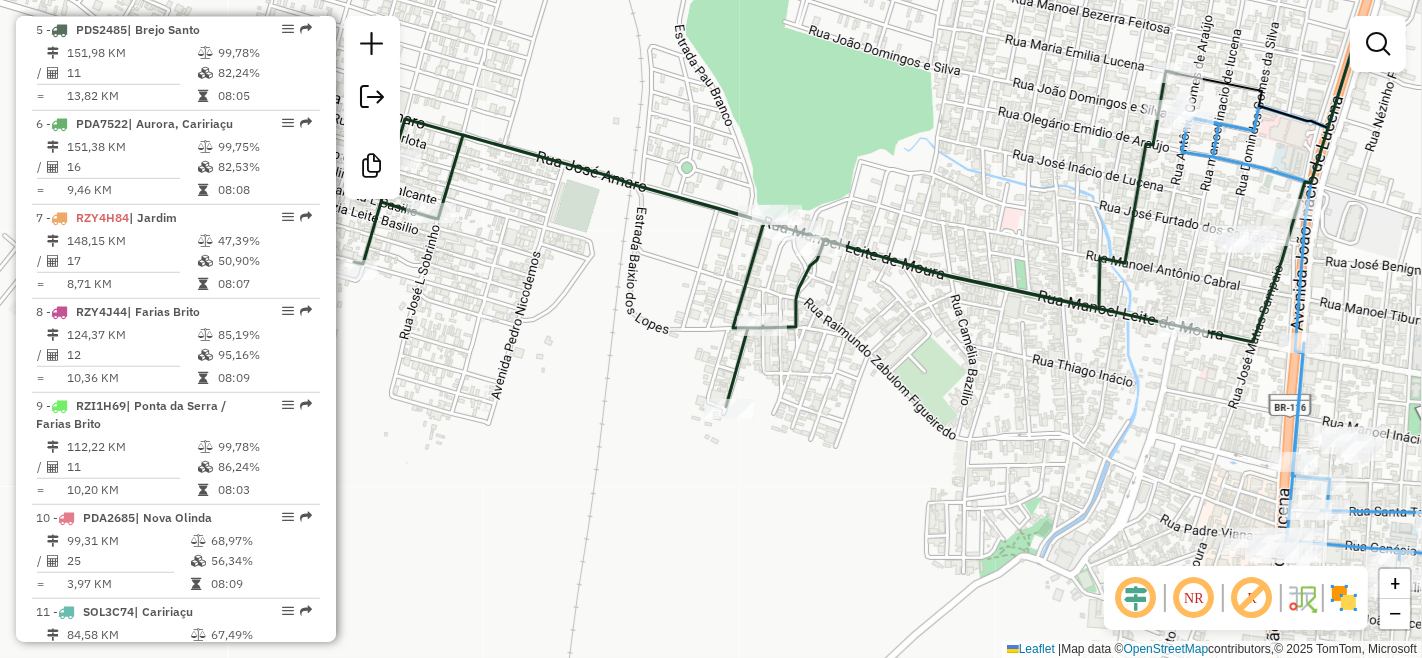 drag, startPoint x: 934, startPoint y: 301, endPoint x: 927, endPoint y: 412, distance: 111.220505 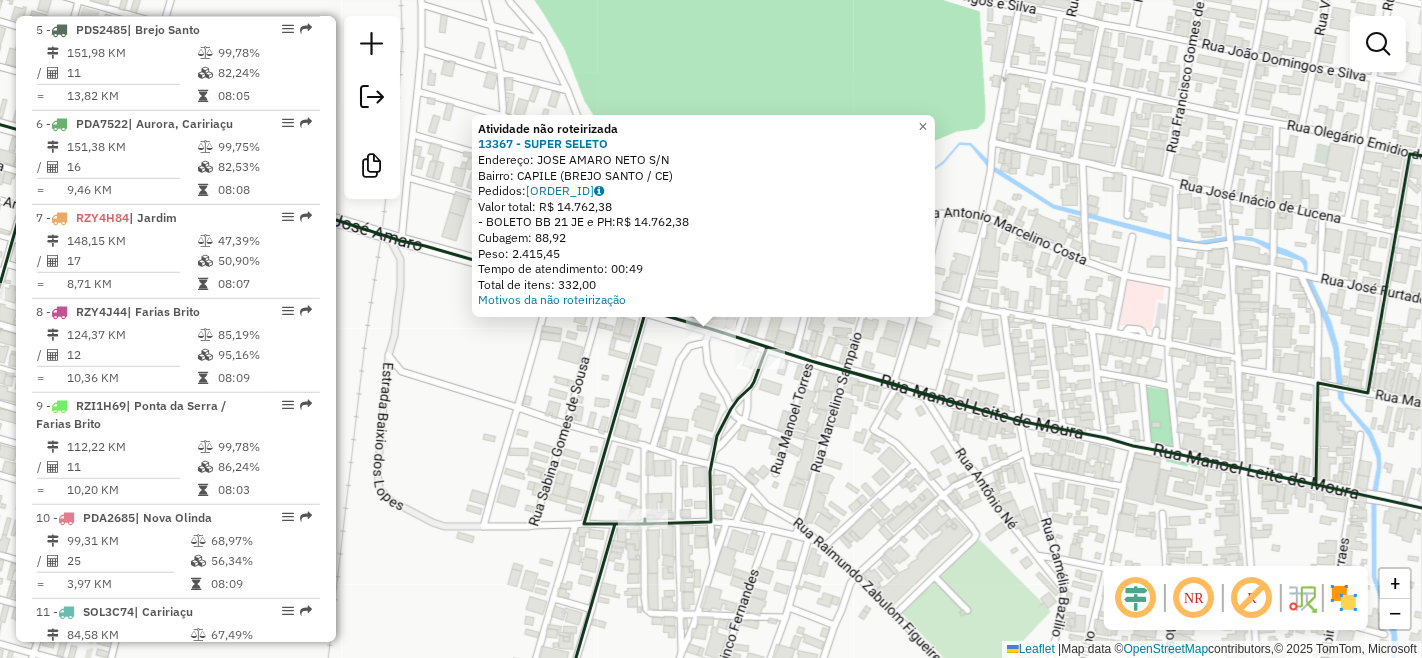 click on "Rota 5 - Placa [PLATE]  13434 - [FIRST] [LAST] Atividade não roteirizada 13367 - [BRAND]  Endereço:  [STREET] [NUMBER]   Bairro: [NAME] ([CITY] / [STATE])   Pedidos:  04997095   Valor total: R$ 14.762,38   - BOLETO BB 21 JE e PH:  R$ 14.762,38   Cubagem: 88,92   Peso: 2.415,45   Tempo de atendimento: 00:49   Total de itens: 332,00  Motivos da não roteirização × Janela de atendimento Grade de atendimento Capacidade Transportadoras Veículos Cliente Pedidos  Rotas Selecione os dias de semana para filtrar as janelas de atendimento  Seg   Ter   Qua   Qui   Sex   Sáb   Dom  Informe o período da janela de atendimento: De: Até:  Filtrar exatamente a janela do cliente  Considerar janela de atendimento padrão  Selecione os dias de semana para filtrar as grades de atendimento  Seg   Ter   Qua   Qui   Sex   Sáb   Dom   Considerar clientes sem dia de atendimento cadastrado  Clientes fora do dia de atendimento selecionado Filtrar as atividades entre os valores definidos abaixo:  Peso mínimo:   Peso máximo:" 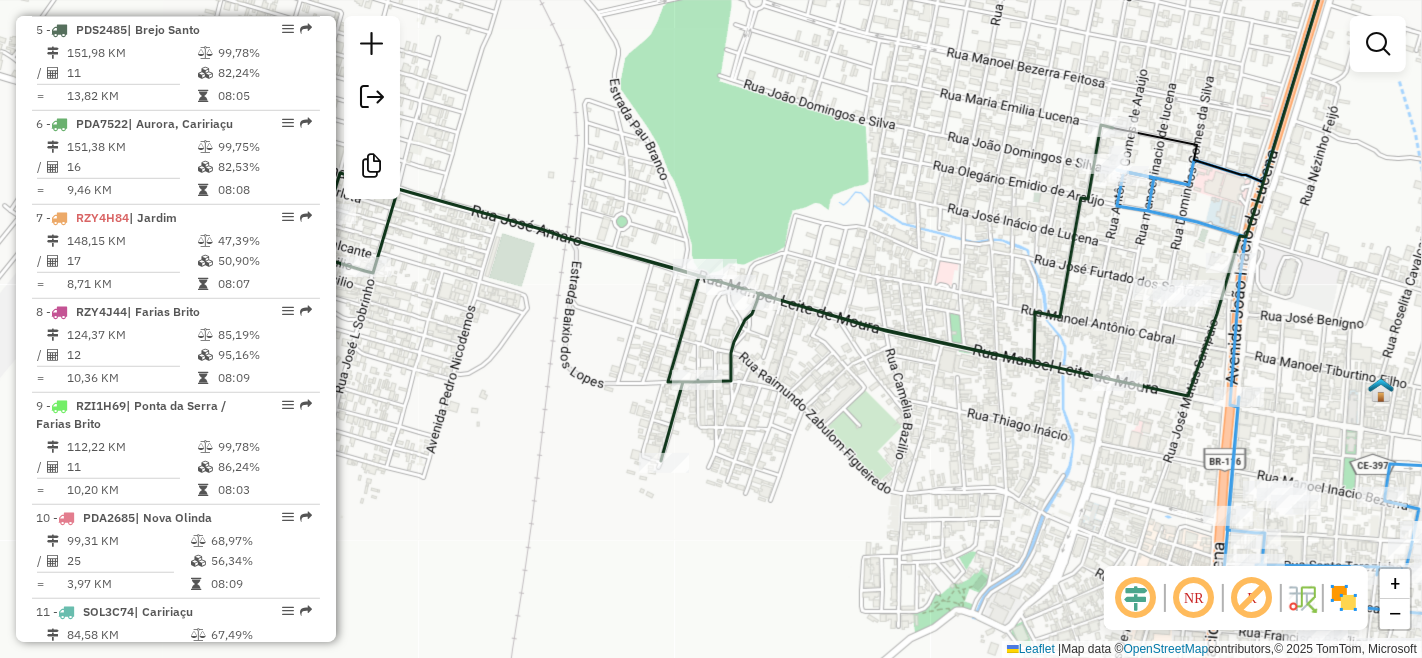 drag, startPoint x: 846, startPoint y: 332, endPoint x: 967, endPoint y: 331, distance: 121.004135 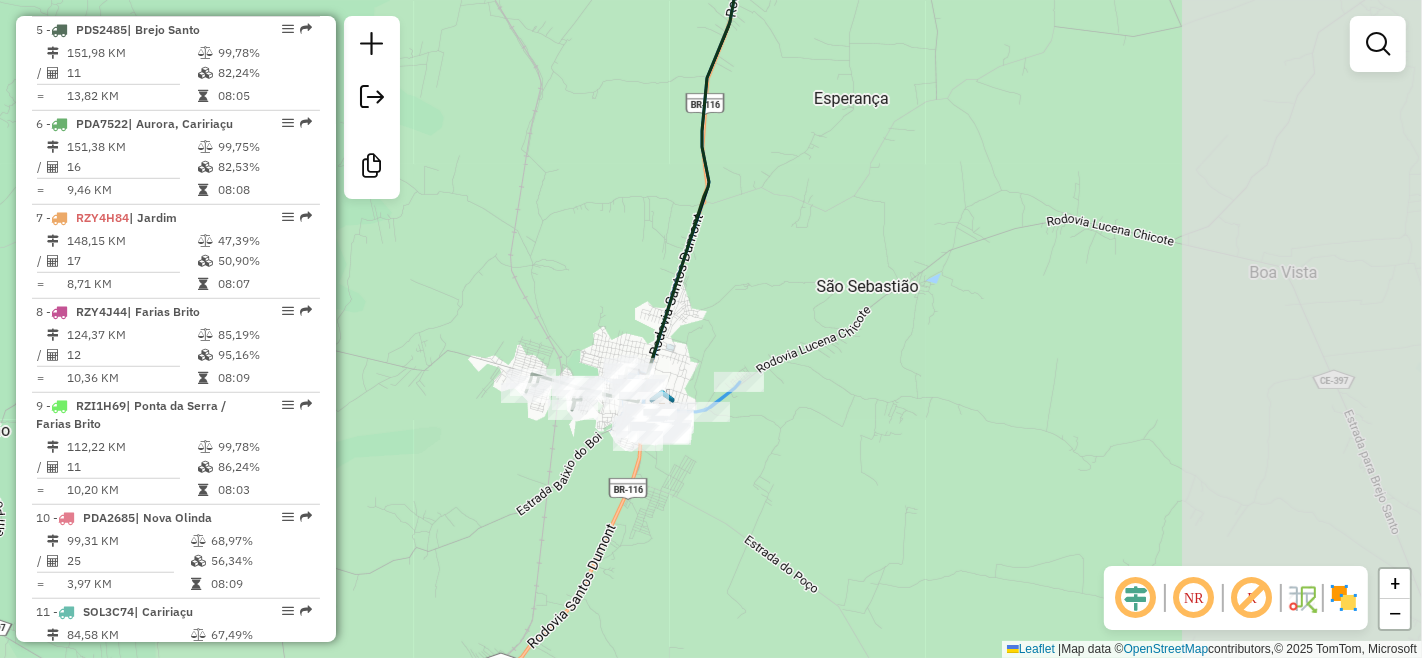 drag, startPoint x: 1064, startPoint y: 197, endPoint x: 767, endPoint y: 247, distance: 301.17935 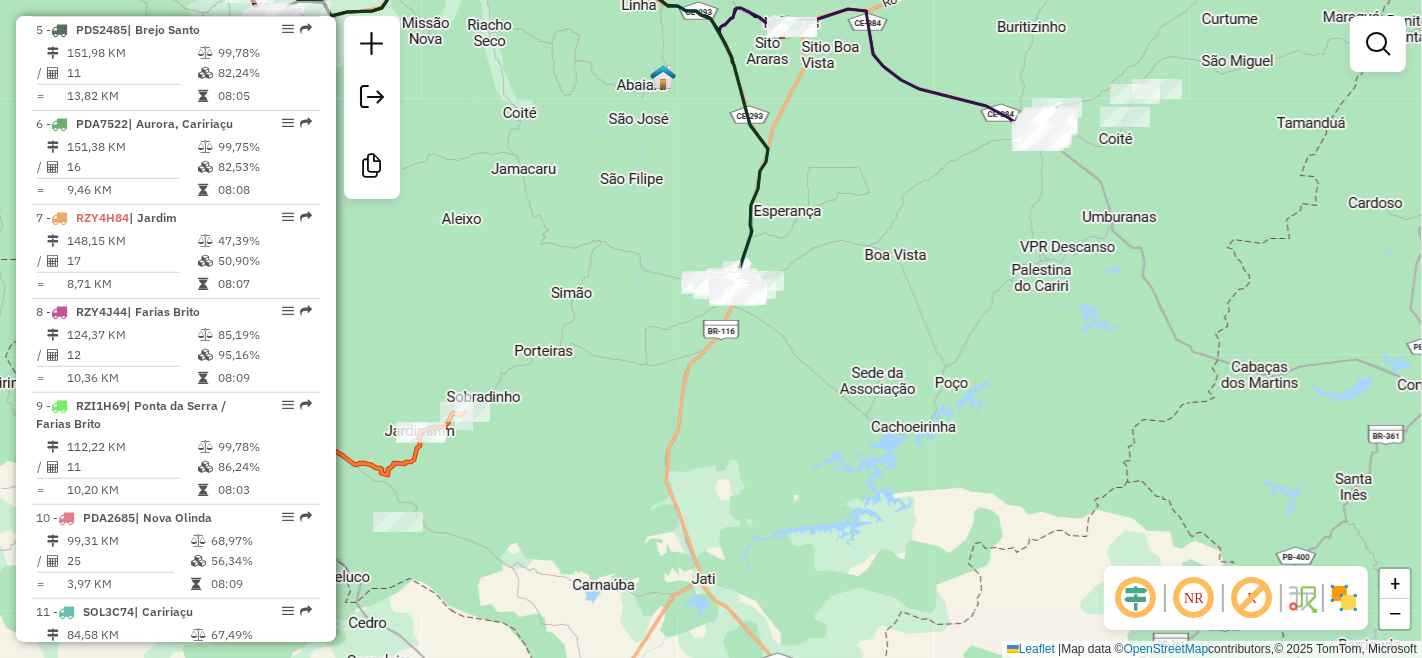 click on "Aguarde...  Pop-up bloqueado!  Seu navegador bloqueou automáticamente a abertura de uma nova janela.   Acesse as configurações e adicione o endereço do sistema a lista de permissão.   Fechar  Informações da Sessão 975076 - [DATE]     Criação: [DATE] [TIME]   Desbloquear Sessão   Depósito:  Jodibe Juazeiro  Total de rotas:  29  Distância Total:  2.235,84 km  Tempo total:  235:03  Valor total:  R$ 1.393.208,40  - Total roteirizado:  R$ 1.062.948,98  - Total não roteirizado:  R$ 330.259,42  Total de Atividades Roteirizadas:  530  Total de Pedidos Roteirizados:  824  Peso total roteirizado:  185.818,70  Cubagem total roteirizado:  6.836,31  Total de Atividades não Roteirizadas:  82  Total de Pedidos não Roteirizados:  161 Total de caixas por viagem:  6.836,31 /   29 =  235,73 Média de Atividades por viagem:  530 /   29 =  18,28 Ocupação média da frota:  86,69%   Rotas vários dias:  0  Clientes Priorizados NR:  0  Transportadoras  Rotas  Recargas: 15   Ver rotas   1 -" at bounding box center [711, 329] 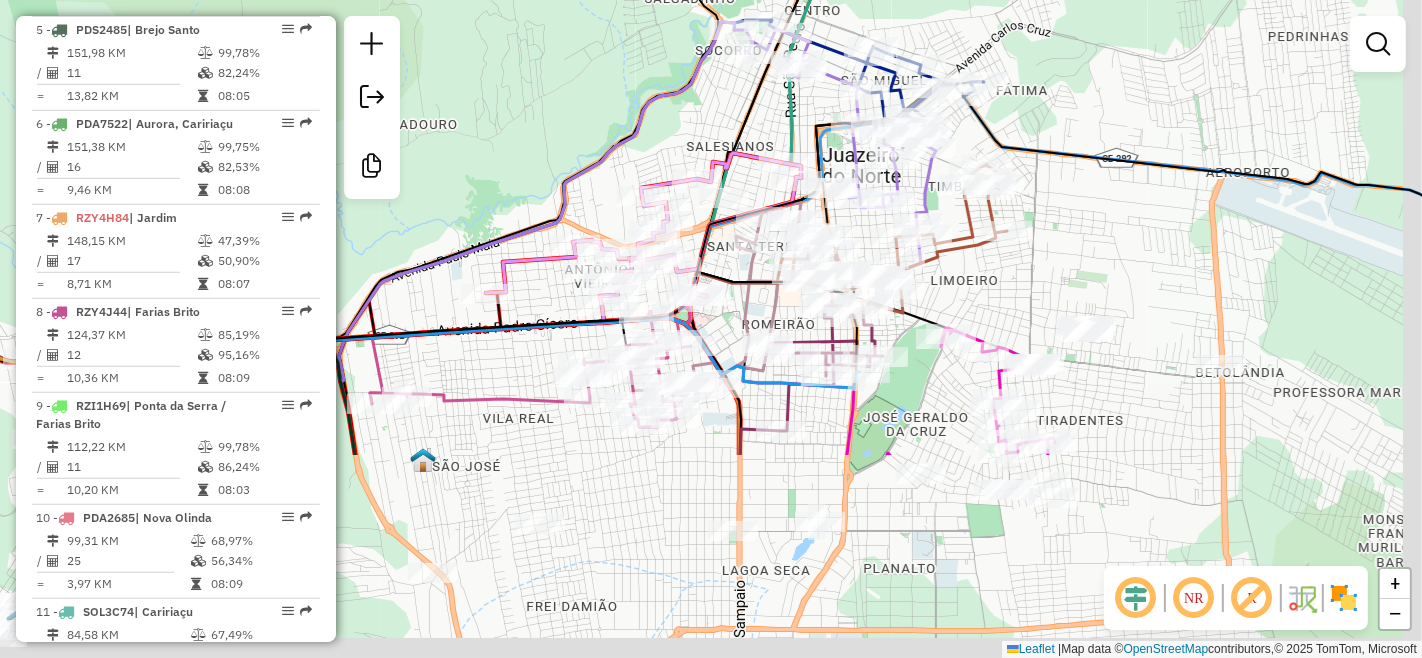 drag, startPoint x: 753, startPoint y: 583, endPoint x: 724, endPoint y: 310, distance: 274.53598 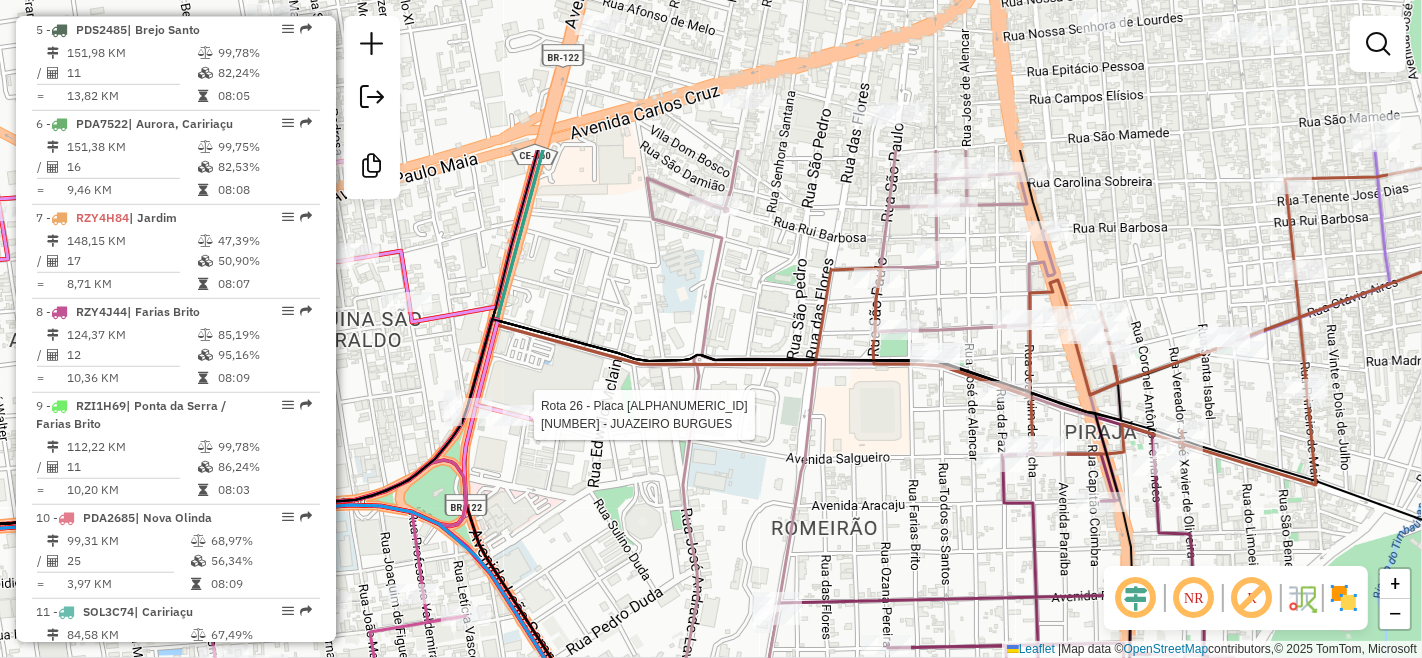 drag, startPoint x: 810, startPoint y: 208, endPoint x: 813, endPoint y: 450, distance: 242.0186 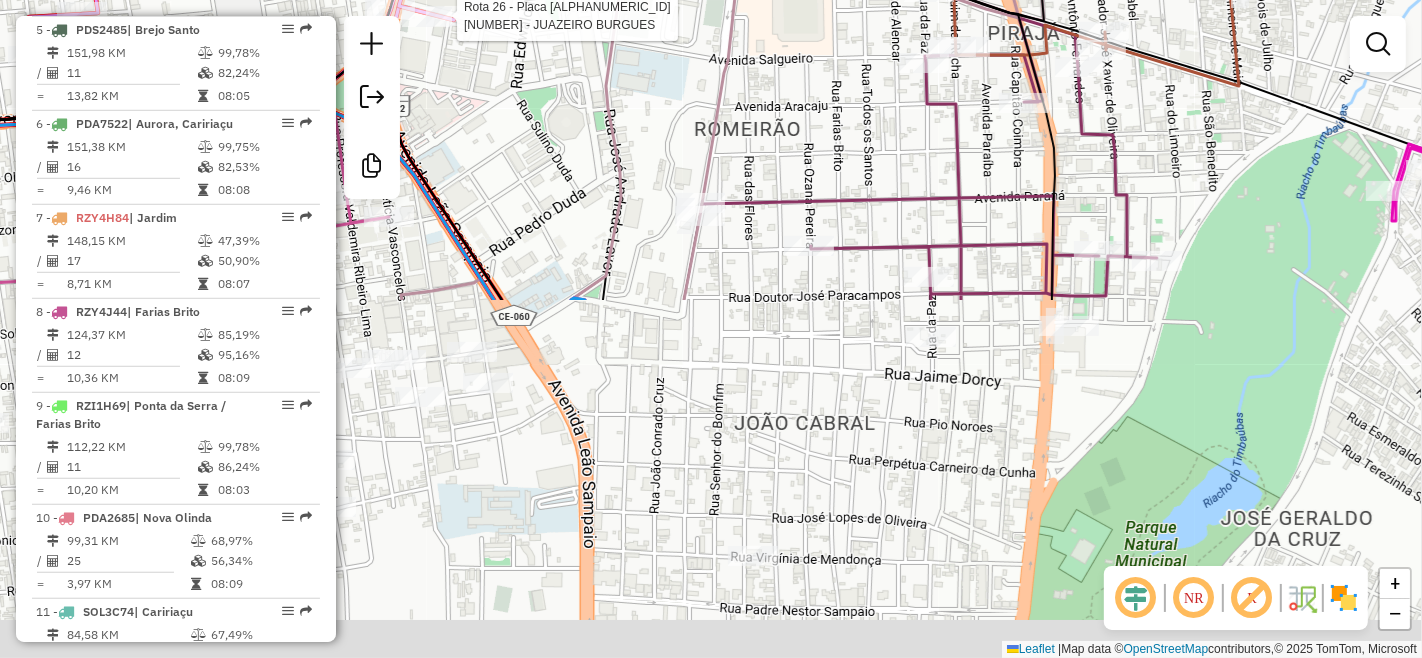 drag, startPoint x: 882, startPoint y: 522, endPoint x: 806, endPoint y: 44, distance: 484.00412 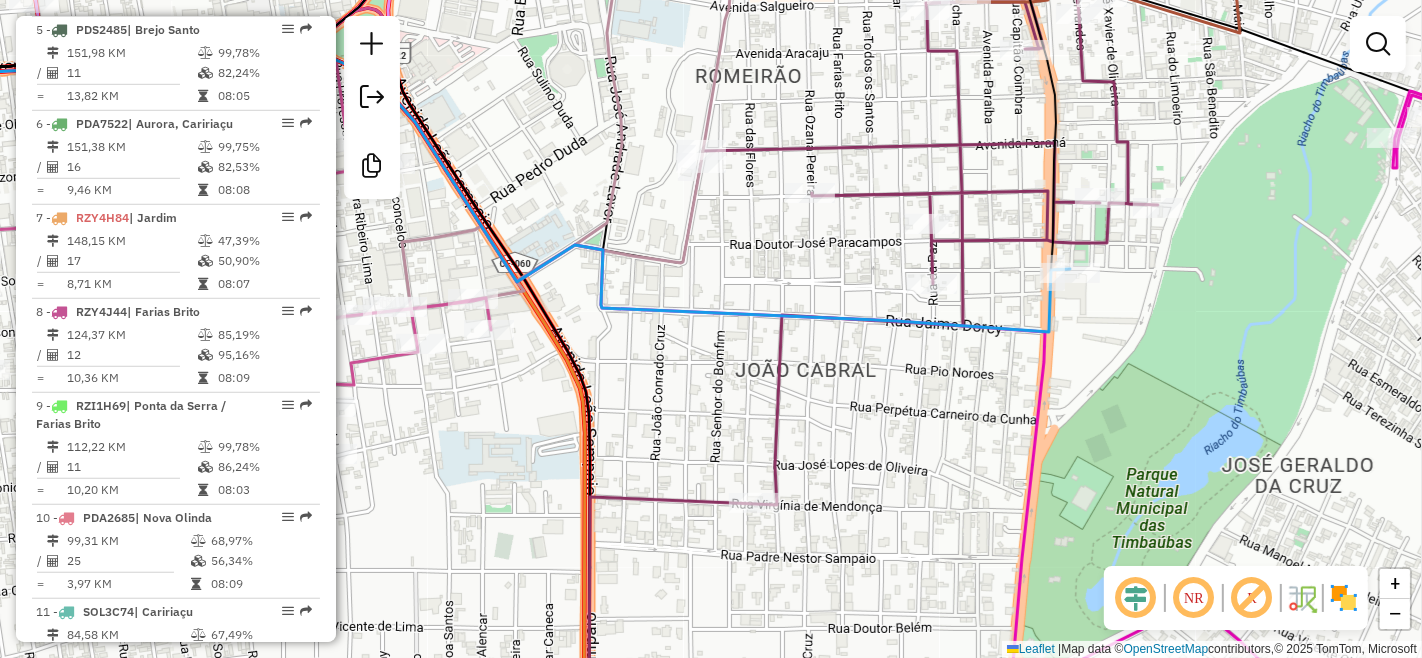 click on "Rota 26 - Placa [PLATE] [NUMBER] - JUAZEIRO BURGUES Rota 16 - Placa [PLATE] [NUMBER] - RIVELINO TEIXEIRA Janela de atendimento Grade de atendimento Capacidade Transportadoras Veículos Cliente Pedidos Rotas Selecione os dias de semana para filtrar as janelas de atendimento Seg Ter Qua Qui Sex Sáb Dom Informe o período da janela de atendimento: De: [TIME] Até: [TIME] Filtrar exatamente a janela do cliente Considerar janela de atendimento padrão Selecione os dias de semana para filtrar as grades de atendimento Seg Ter Qua Qui Sex Sáb Dom Considerar clientes sem dia de atendimento cadastrado Clientes fora do dia de atendimento selecionado Filtrar as atividades entre os valores definidos abaixo: Peso mínimo: [WEIGHT] Peso máximo: [WEIGHT] Cubagem mínima: [CUBAGE] Cubagem máxima: [CUBAGE] De: [TIME] Até: [TIME] Filtrar as atividades entre o tempo de atendimento definido abaixo: De: [TIME] Até: [TIME] Considerar capacidade total dos clientes não roteirizados Transportadora: Selecione um ou mais itens Tipo de veículo: Veículo: Nome:" 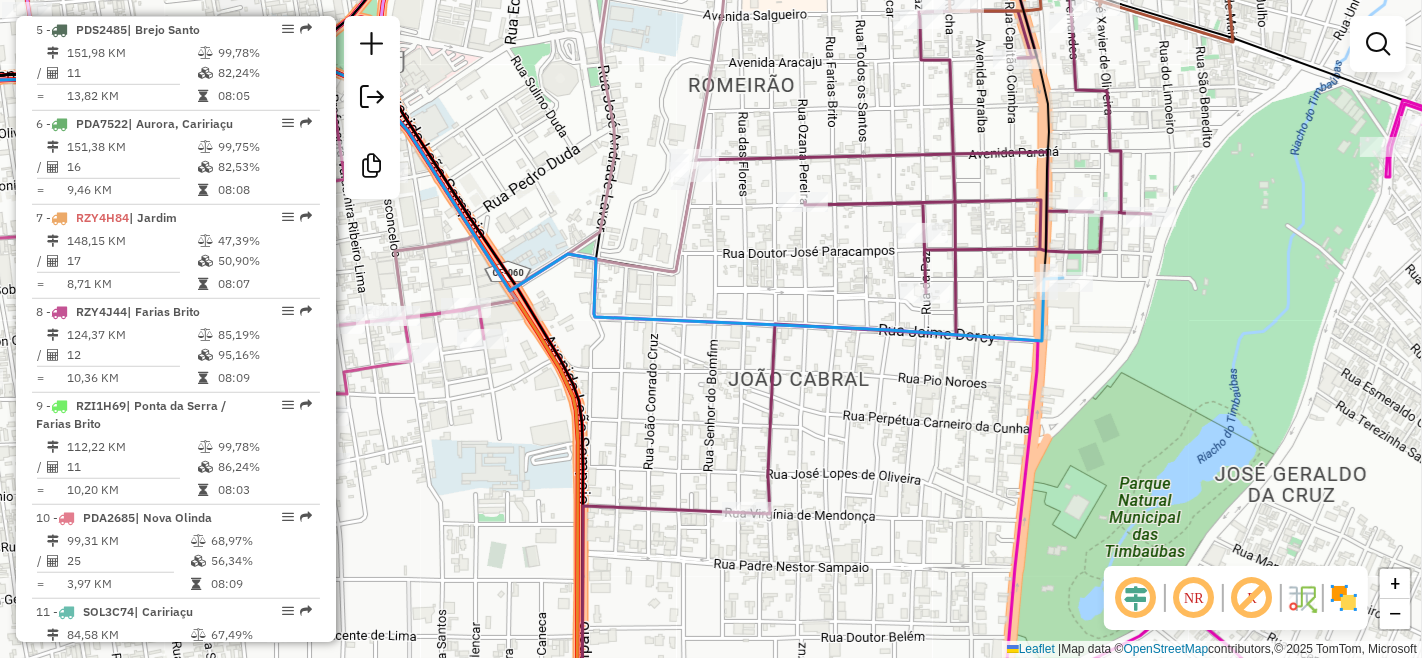 drag, startPoint x: 813, startPoint y: 275, endPoint x: 788, endPoint y: 413, distance: 140.24622 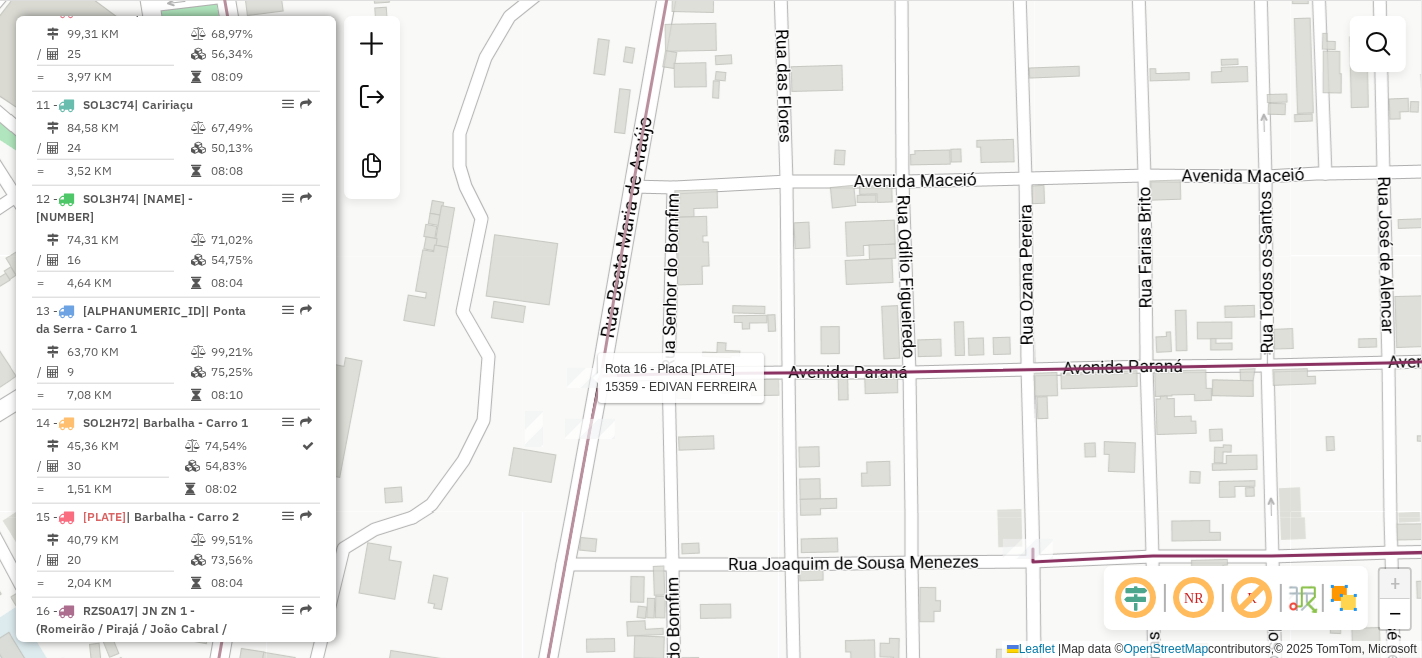 select on "**********" 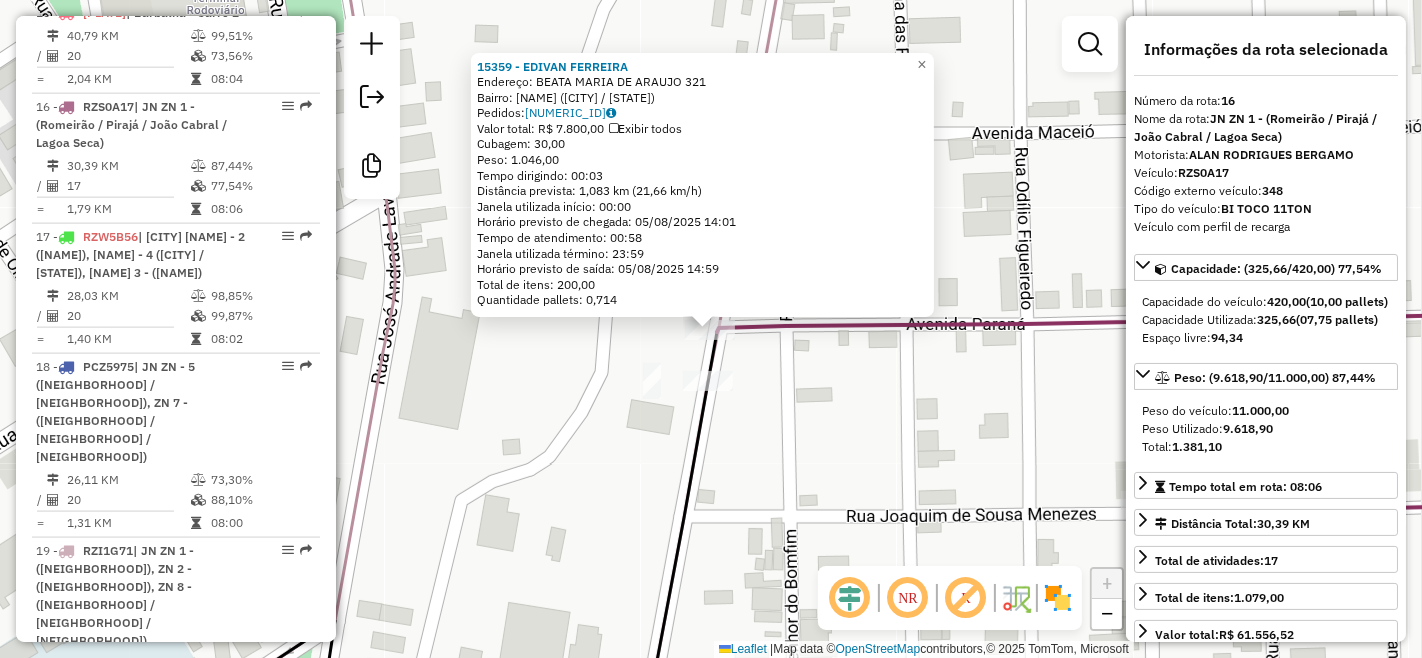 scroll, scrollTop: 2286, scrollLeft: 0, axis: vertical 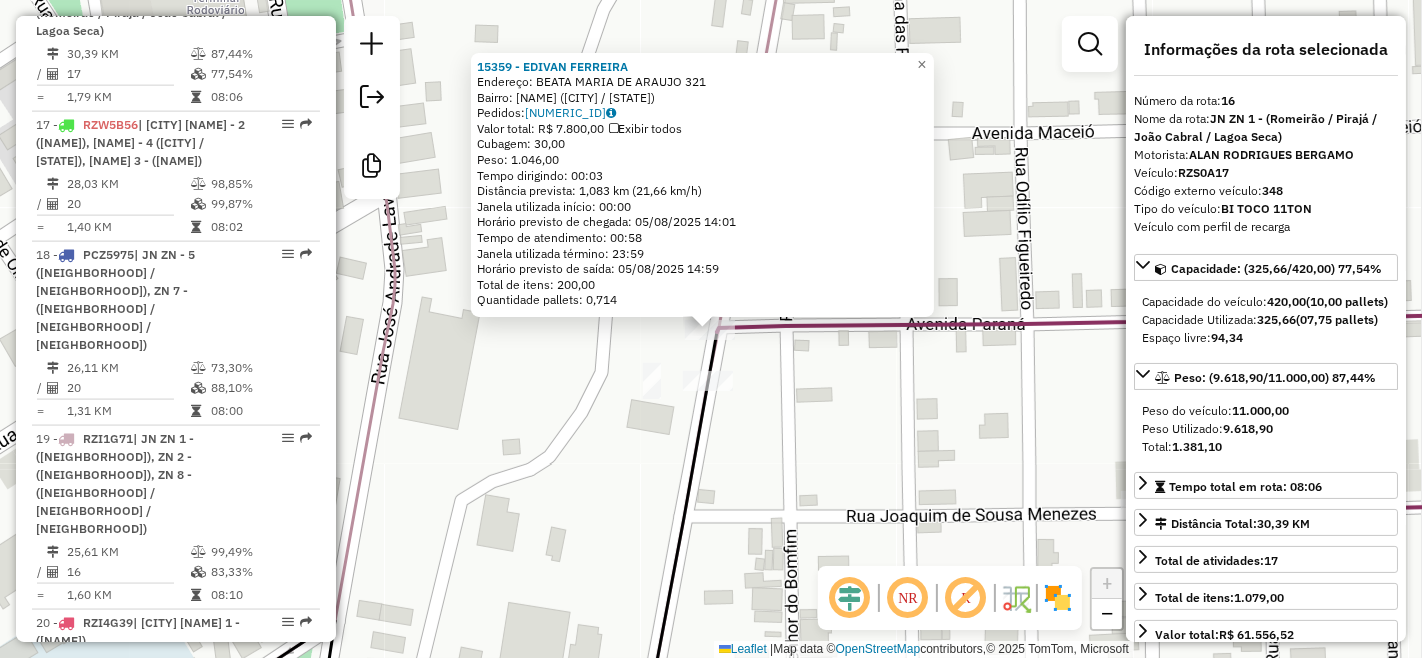 click on "15359 - [FIRST] [LAST] Endereço: [STREET_NAME] [NUMBER] Bairro: [NEIGHBORHOOD] ([CITY] / CE) Pedidos: [NUMERIC_ID] Valor total: R$ 7.800,00 Exibir todos Cubagem: 30,00 Peso: 1.046,00 Tempo dirigindo: 00:03 Distância prevista: 1,083 km (21,66 km/h) Janela utilizada início: 00:00 Horário previsto de chegada: [DATE] [TIME] Tempo de atendimento: 00:58 Janela utilizada término: 23:59 Horário previsto de saída: [DATE] [TIME] Total de itens: 200,00 Quantidade pallets: 0,714 × Janela de atendimento Grade de atendimento Capacidade Transportadoras Veículos Cliente Pedidos Rotas Selecione os dias de semana para filtrar as janelas de atendimento Seg Ter Qua Qui Sex Sáb Dom Informe o período da janela de atendimento: De: Até: Filtrar exatamente a janela do cliente Considerar janela de atendimento padrão Selecione os dias de semana para filtrar as grades de atendimento Seg Ter Qua Qui Sex Sáb Dom Peso mínimo: Peso máximo: De: +" 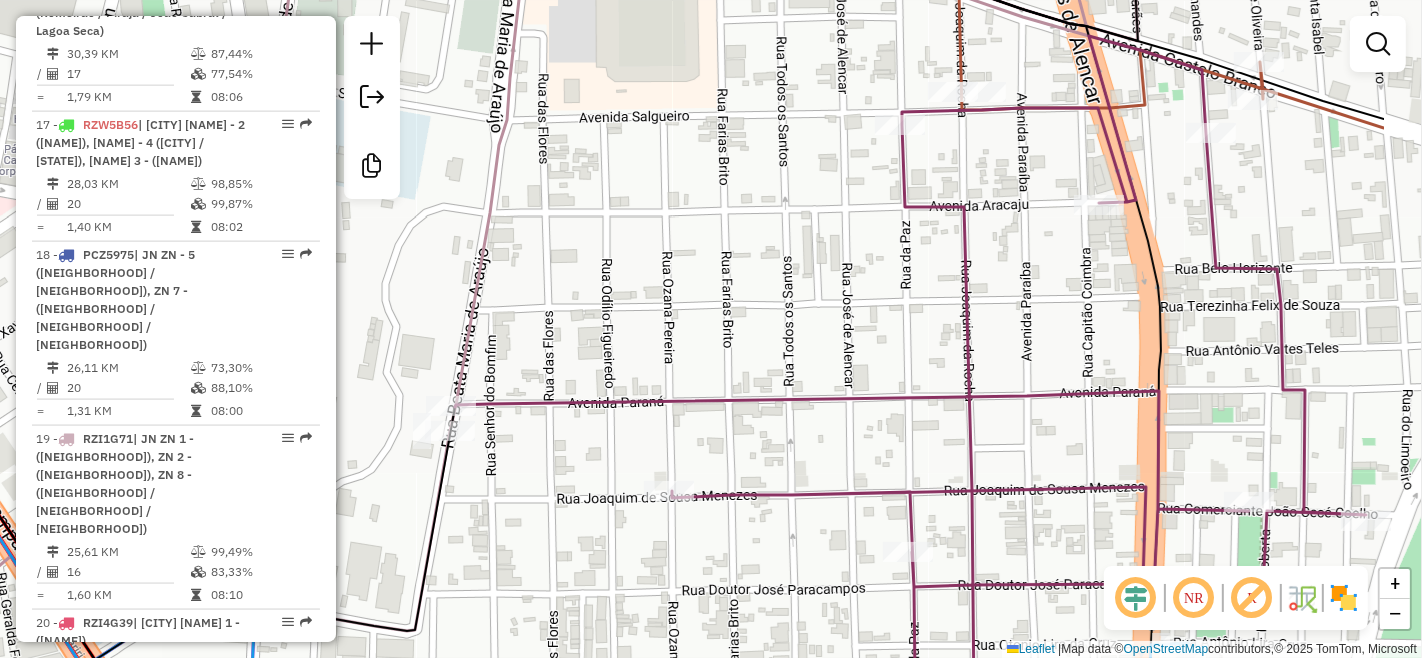 drag, startPoint x: 825, startPoint y: 422, endPoint x: 796, endPoint y: 424, distance: 29.068884 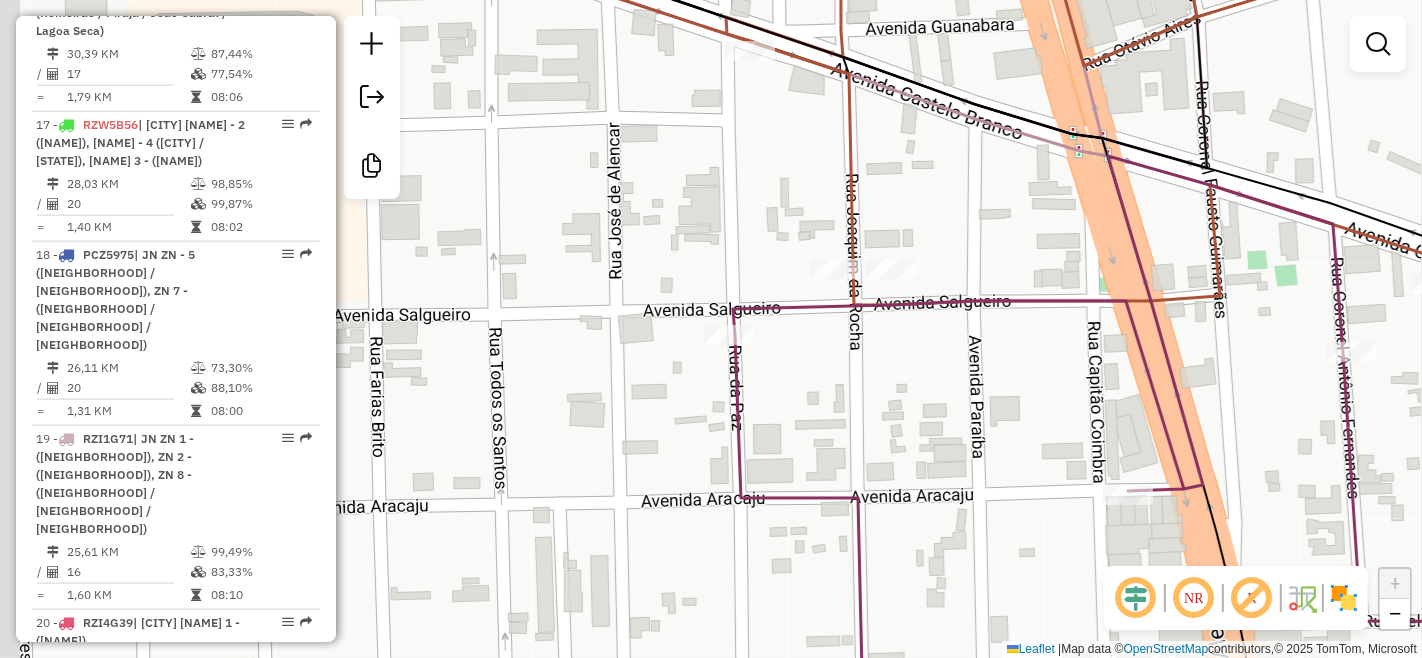 drag, startPoint x: 541, startPoint y: 392, endPoint x: 624, endPoint y: 381, distance: 83.725746 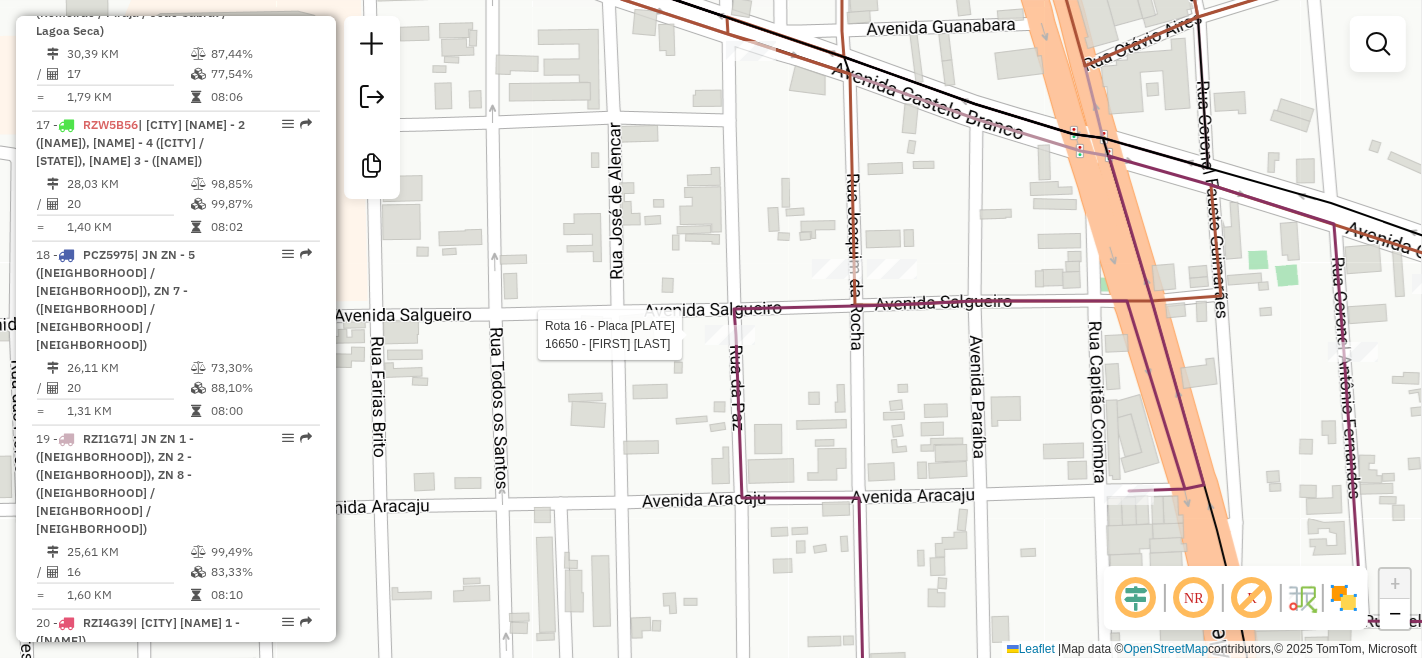 select on "**********" 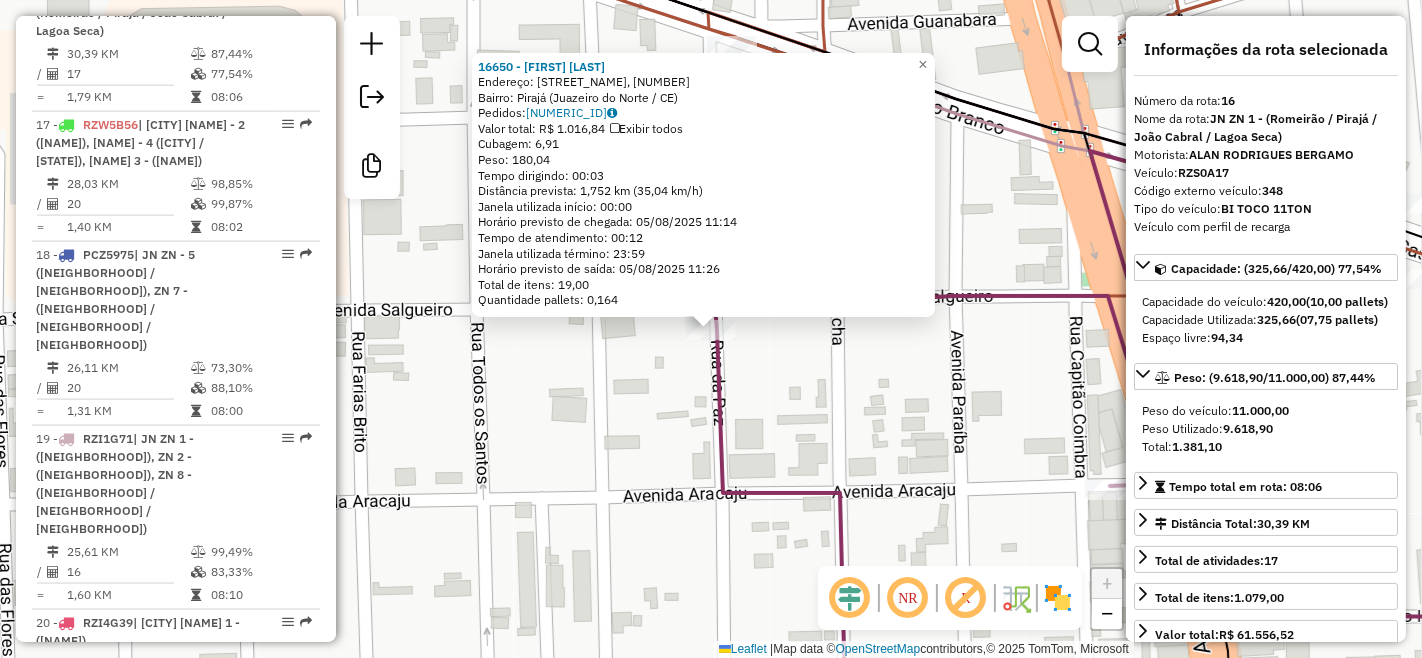 click 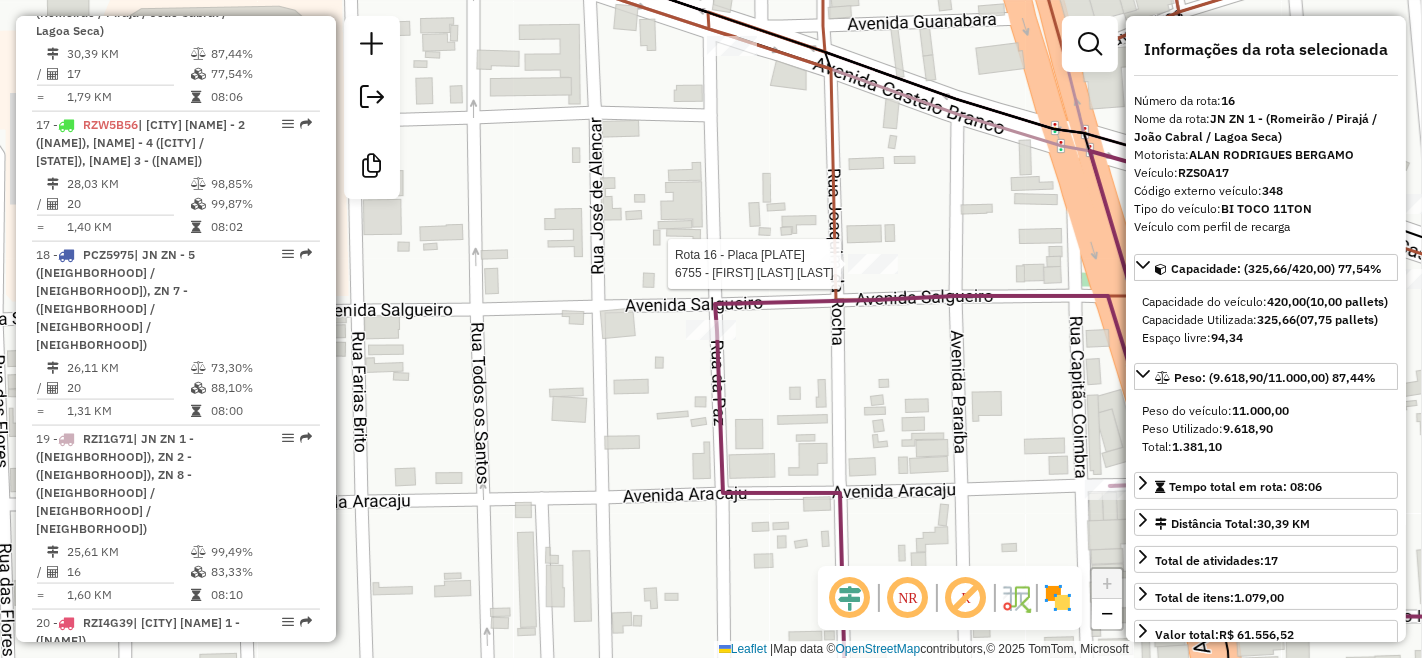 click 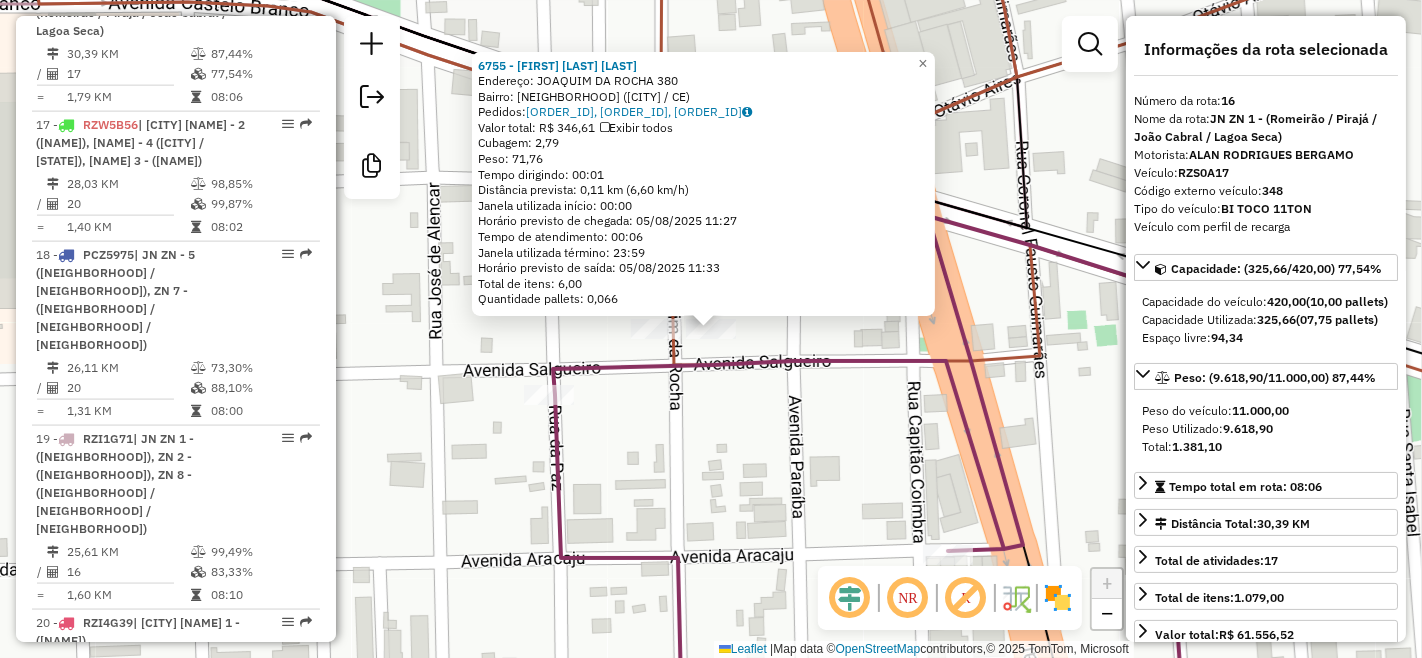 click on "[NUMBER] - FRANCISCO FERNANDES Endereço: JOAQUIM DA ROCHA [NUMBER] Bairro: PIRAJA ([CITY] / [STATE]) Pedidos: [ORDER_ID], [ORDER_ID], [ORDER_ID] Valor total: R$ [PRICE] Exibir todos Cubagem: [CUBAGE] Peso: [WEIGHT] Tempo dirigindo: [TIME] Distância prevista: [DISTANCE] km ([SPEED]) Janela utilizada início: [TIME] Horário previsto de chegada: [DATE] [TIME] Tempo de atendimento: [TIME] Janela utilizada término: [TIME] Horário previsto de saída: [DATE] [TIME] Total de itens: [ITEMS] Quantidade pallets: [PALLETS] × Janela de atendimento Grade de atendimento Capacidade Transportadoras Veículos Cliente Pedidos Rotas Selecione os dias de semana para filtrar as janelas de atendimento Seg Ter Qua Qui Sex Sáb Dom Informe o período da janela de atendimento: De: [TIME] Até: [TIME] Filtrar exatamente a janela do cliente Considerar janela de atendimento padrão Selecione os dias de semana para filtrar as grades de atendimento Seg Ter Qua Qui Sex Sáb Dom Peso mínimo: [WEIGHT] Peso máximo: [WEIGHT] +" 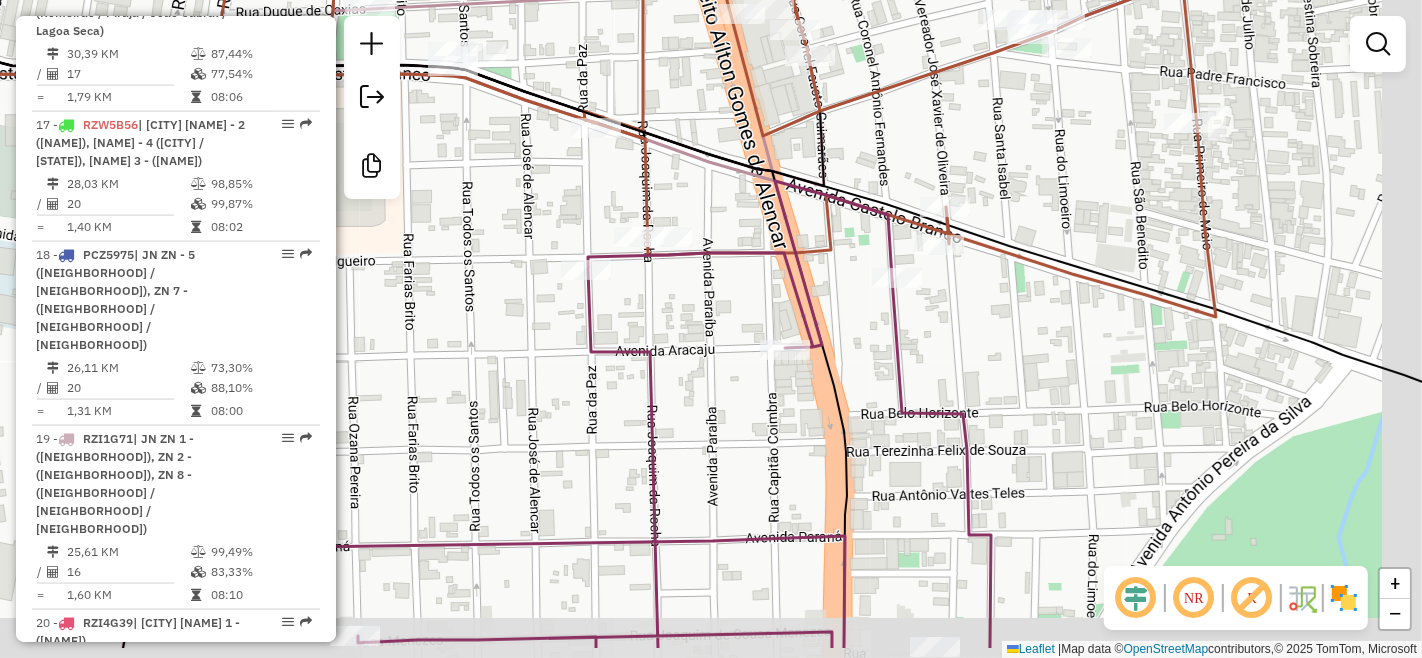 drag, startPoint x: 795, startPoint y: 371, endPoint x: 723, endPoint y: 294, distance: 105.41821 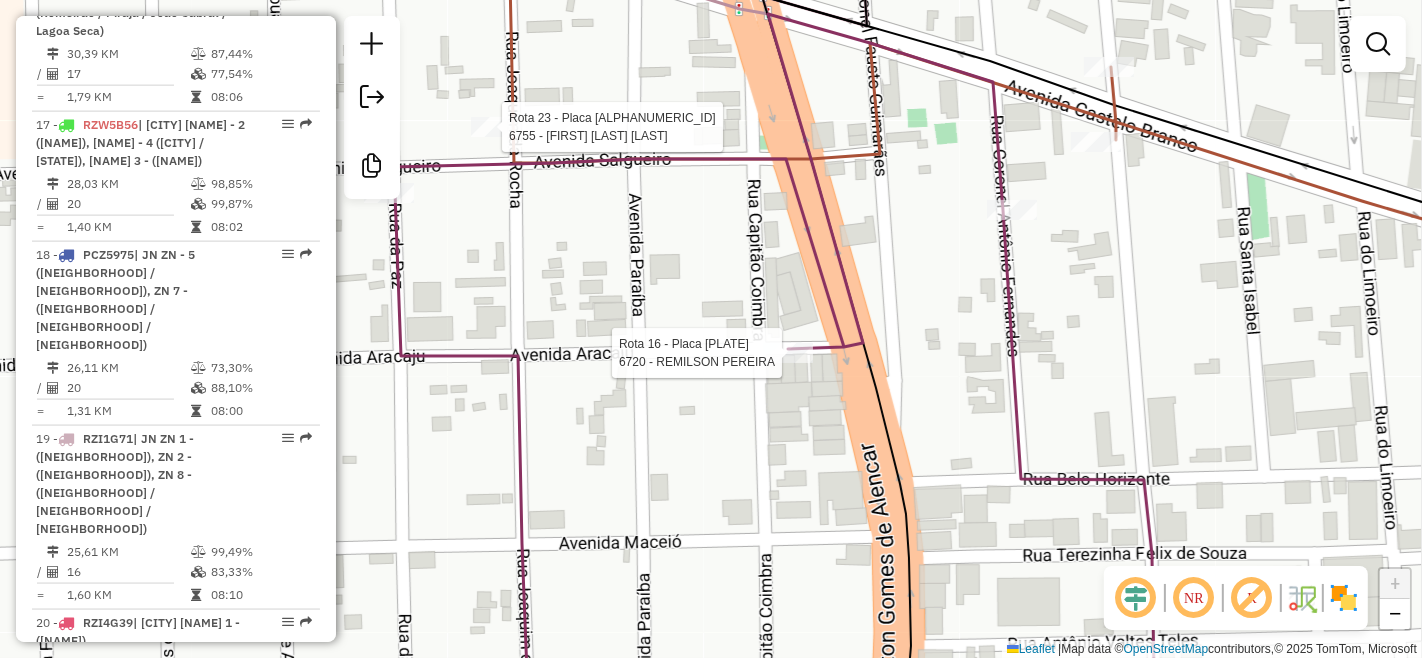 select on "**********" 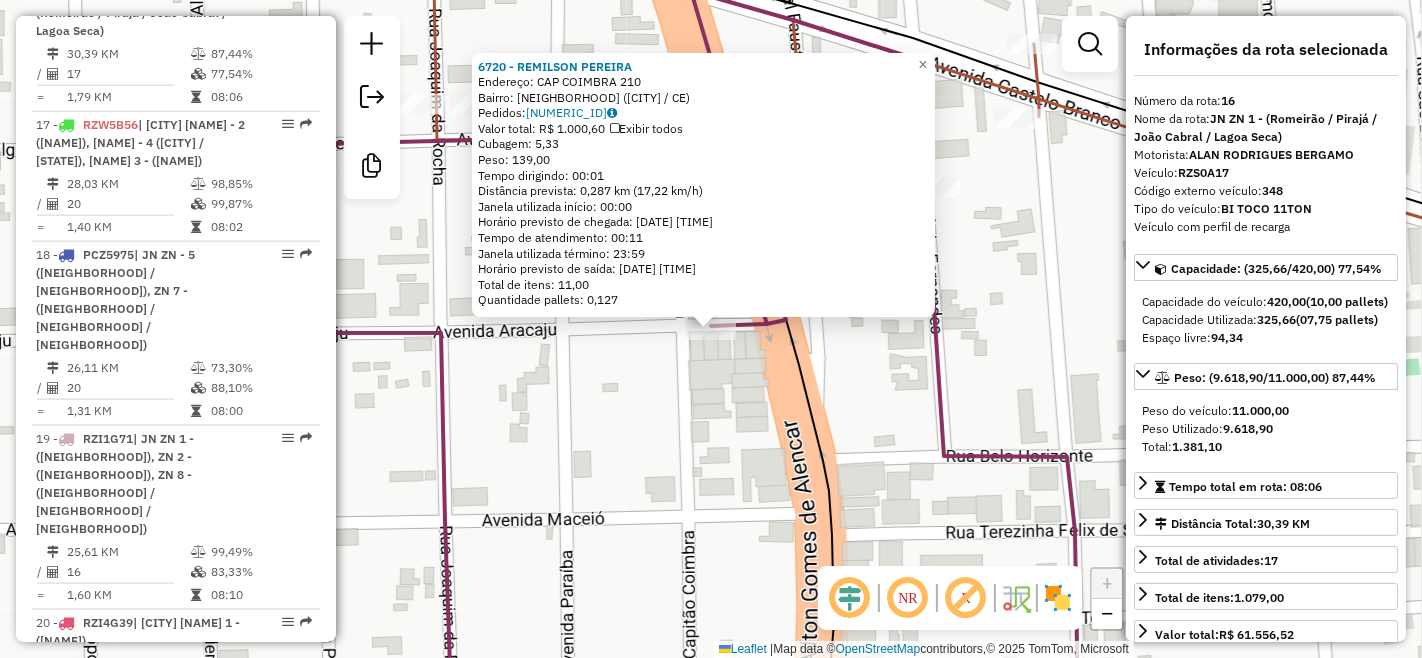 click on "6720 - [FIRST] [LAST]  Endereço:  [STREET] [NUMBER]   Bairro: [NAME] ([CITY] / [STATE])   Pedidos:  04996543   Valor total: R$ 1.000,60   Exibir todos   Cubagem: 5,33  Peso: 139,00  Tempo dirigindo: 00:01   Distância prevista: 0,287 km (17,22 km/h)   Janela utilizada início: 00:00   Horário previsto de chegada: [DATE] [TIME]   Tempo de atendimento: 00:11   Janela utilizada término: 23:59   Horário previsto de saída: [DATE] [TIME]   Total de itens: 11,00   Quantidade pallets: 0,127  × Janela de atendimento Grade de atendimento Capacidade Transportadoras Veículos Cliente Pedidos  Rotas Selecione os dias de semana para filtrar as janelas de atendimento  Seg   Ter   Qua   Qui   Sex   Sáb   Dom  Informe o período da janela de atendimento: De: Até:  Filtrar exatamente a janela do cliente  Considerar janela de atendimento padrão  Selecione os dias de semana para filtrar as grades de atendimento  Seg   Ter   Qua   Qui   Sex   Sáb   Dom   Considerar clientes sem dia de atendimento cadastrado" 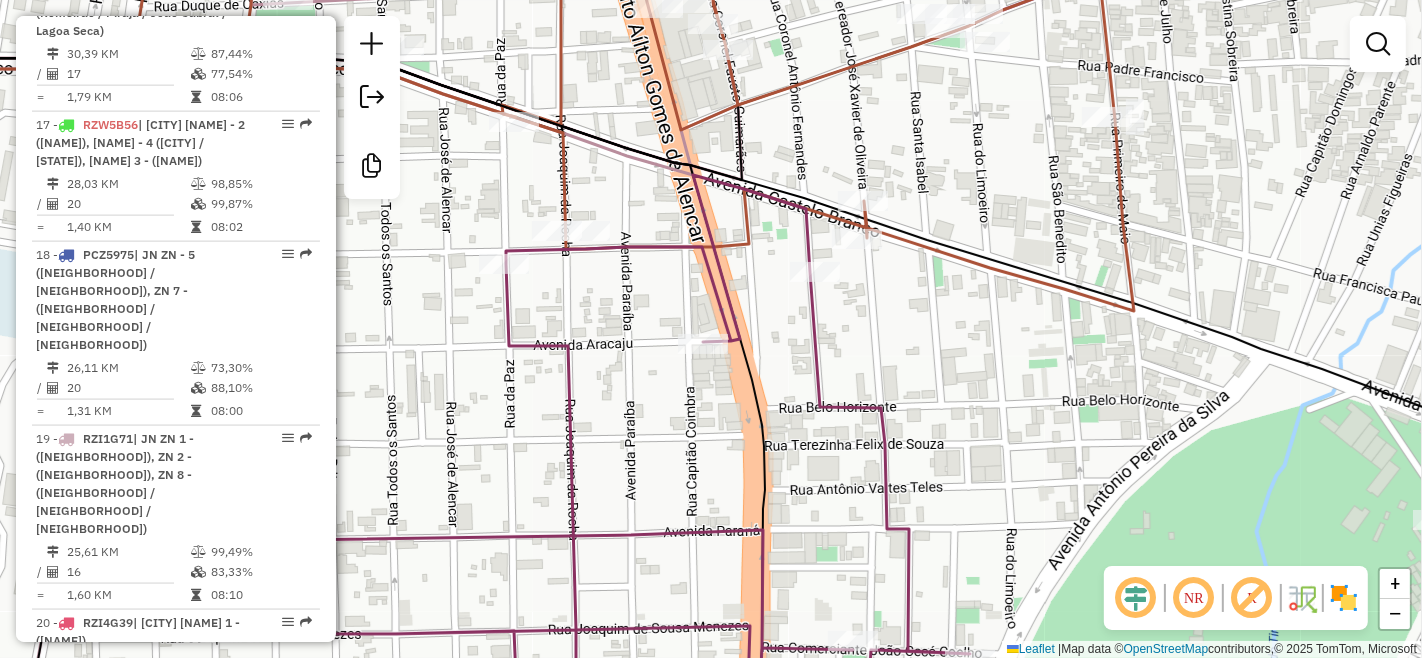 click on "Janela de atendimento Grade de atendimento Capacidade Transportadoras Veículos Cliente Pedidos  Rotas Selecione os dias de semana para filtrar as janelas de atendimento  Seg   Ter   Qua   Qui   Sex   Sáb   Dom  Informe o período da janela de atendimento: De: Até:  Filtrar exatamente a janela do cliente  Considerar janela de atendimento padrão  Selecione os dias de semana para filtrar as grades de atendimento  Seg   Ter   Qua   Qui   Sex   Sáb   Dom   Considerar clientes sem dia de atendimento cadastrado  Clientes fora do dia de atendimento selecionado Filtrar as atividades entre os valores definidos abaixo:  Peso mínimo:   Peso máximo:   Cubagem mínima:   Cubagem máxima:   De:   Até:  Filtrar as atividades entre o tempo de atendimento definido abaixo:  De:   Até:   Considerar capacidade total dos clientes não roteirizados Transportadora: Selecione um ou mais itens Tipo de veículo: Selecione um ou mais itens Veículo: Selecione um ou mais itens Motorista: Selecione um ou mais itens Nome: Rótulo:" 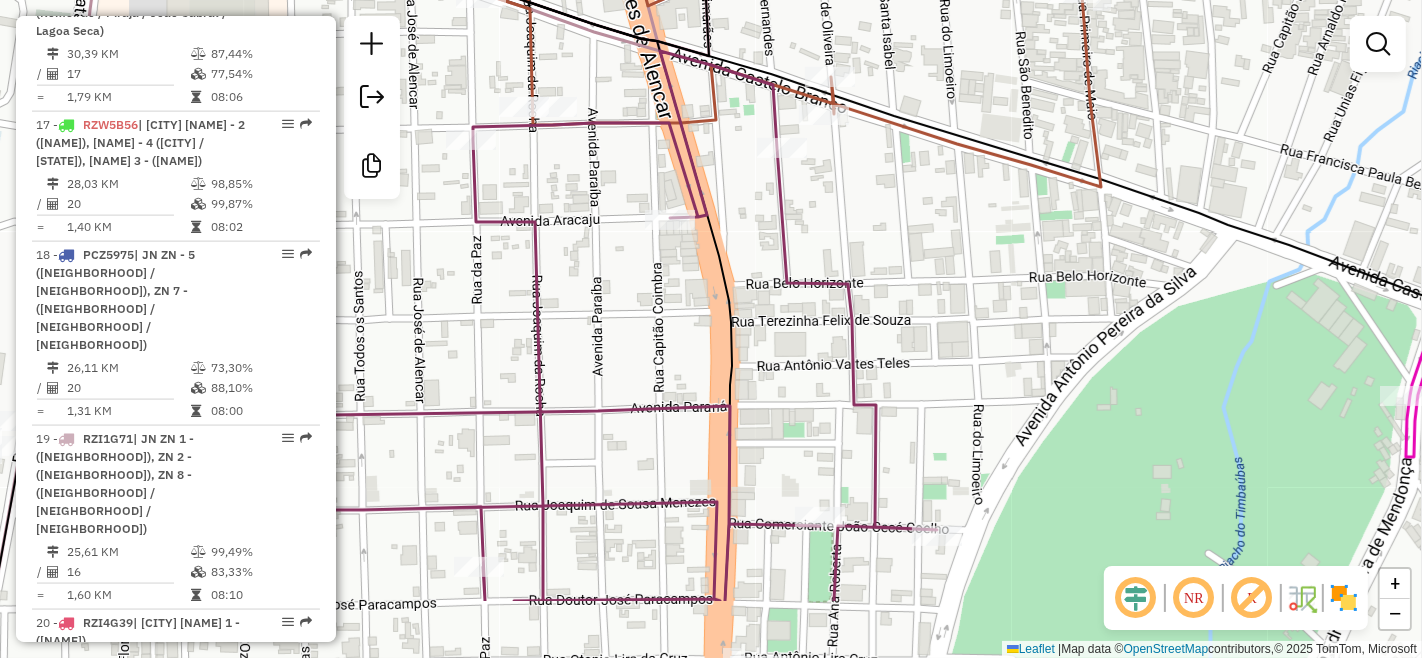 drag, startPoint x: 817, startPoint y: 447, endPoint x: 784, endPoint y: 334, distance: 117.72001 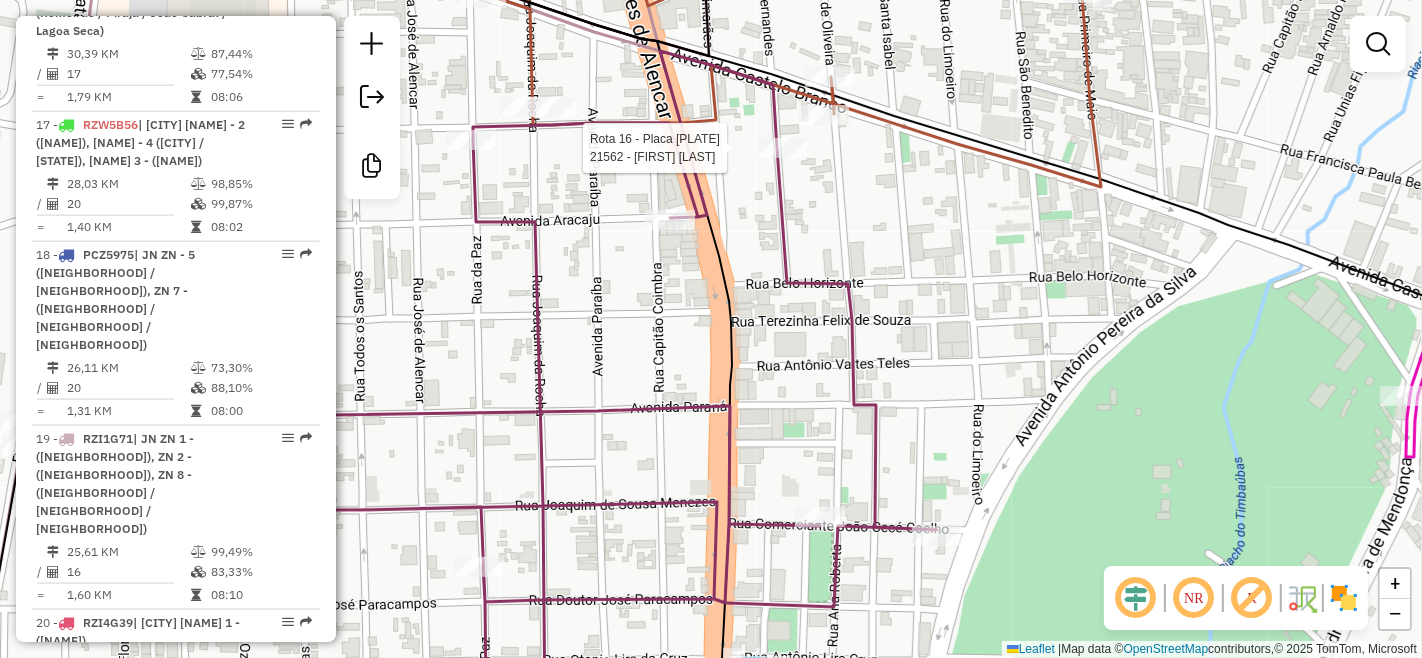 select on "**********" 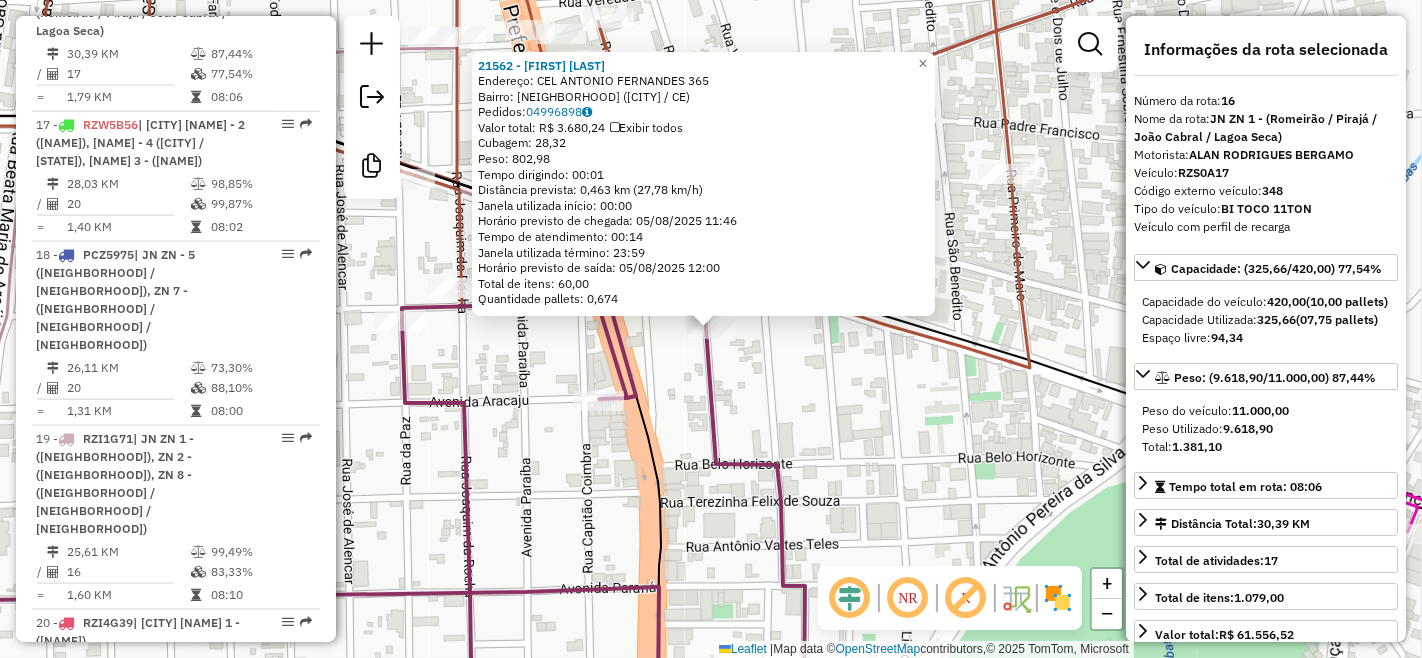 click on "21562 - [FIRST] [LAST]  Endereço:  [STREET] [NUMBER]   Bairro: [NAME] ([CITY] / [STATE])   Pedidos:  04996898   Valor total: R$ 3.680,24   Exibir todos   Cubagem: 28,32  Peso: 802,98  Tempo dirigindo: 00:01   Distância prevista: 0,463 km (27,78 km/h)   Janela utilizada início: 00:00   Horário previsto de chegada: [DATE] [TIME]   Tempo de atendimento: 00:14   Janela utilizada término: 23:59   Horário previsto de saída: [DATE] [TIME]   Total de itens: 60,00   Quantidade pallets: 0,674  × Janela de atendimento Grade de atendimento Capacidade Transportadoras Veículos Cliente Pedidos  Rotas Selecione os dias de semana para filtrar as janelas de atendimento  Seg   Ter   Qua   Qui   Sex   Sáb   Dom  Informe o período da janela de atendimento: De: Até:  Filtrar exatamente a janela do cliente  Considerar janela de atendimento padrão  Selecione os dias de semana para filtrar as grades de atendimento  Seg   Ter   Qua   Qui   Sex   Sáb   Dom   Peso mínimo:   Peso máximo:   De:  +" 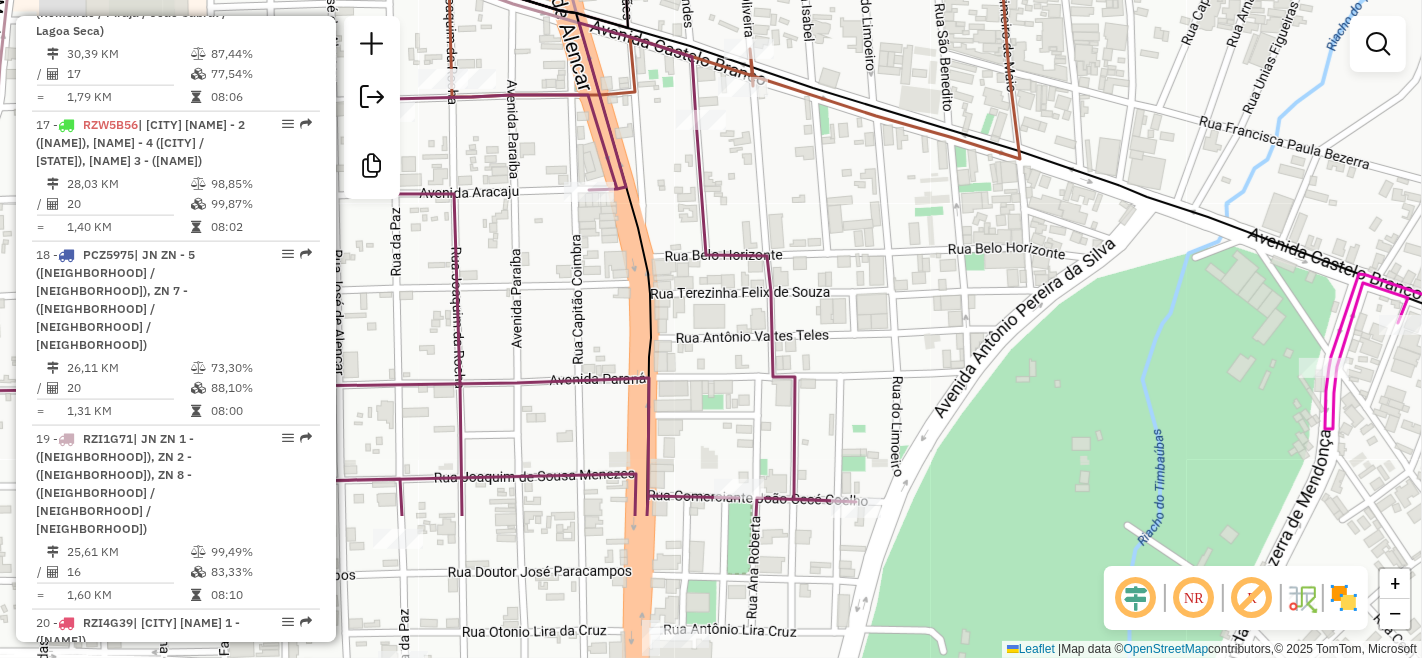 drag, startPoint x: 783, startPoint y: 467, endPoint x: 773, endPoint y: 151, distance: 316.1582 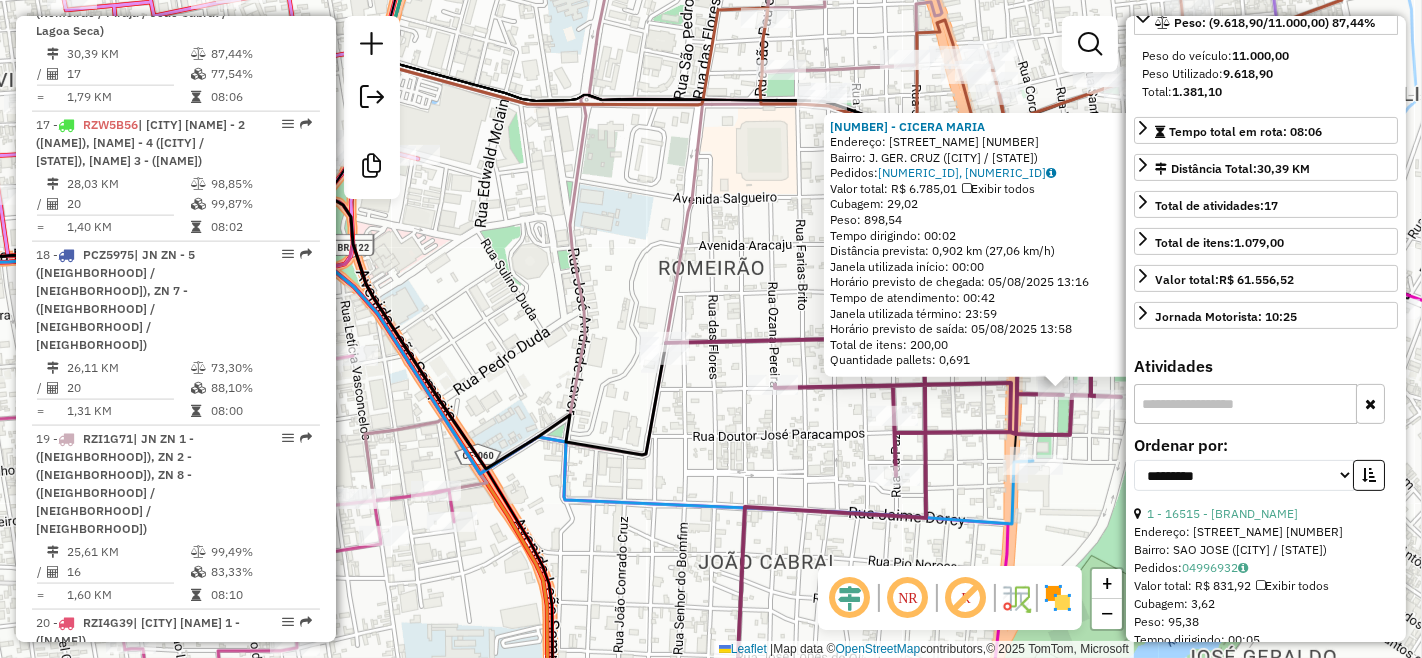 scroll, scrollTop: 592, scrollLeft: 0, axis: vertical 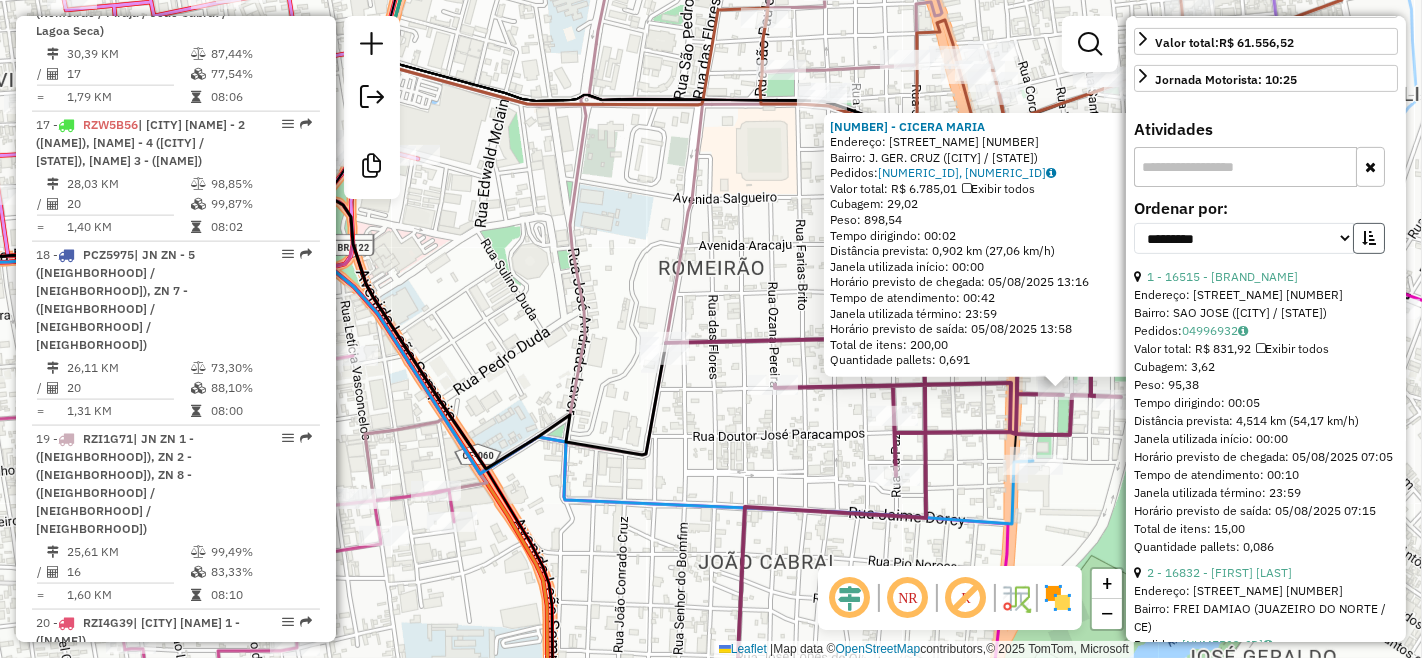 click at bounding box center [1369, 238] 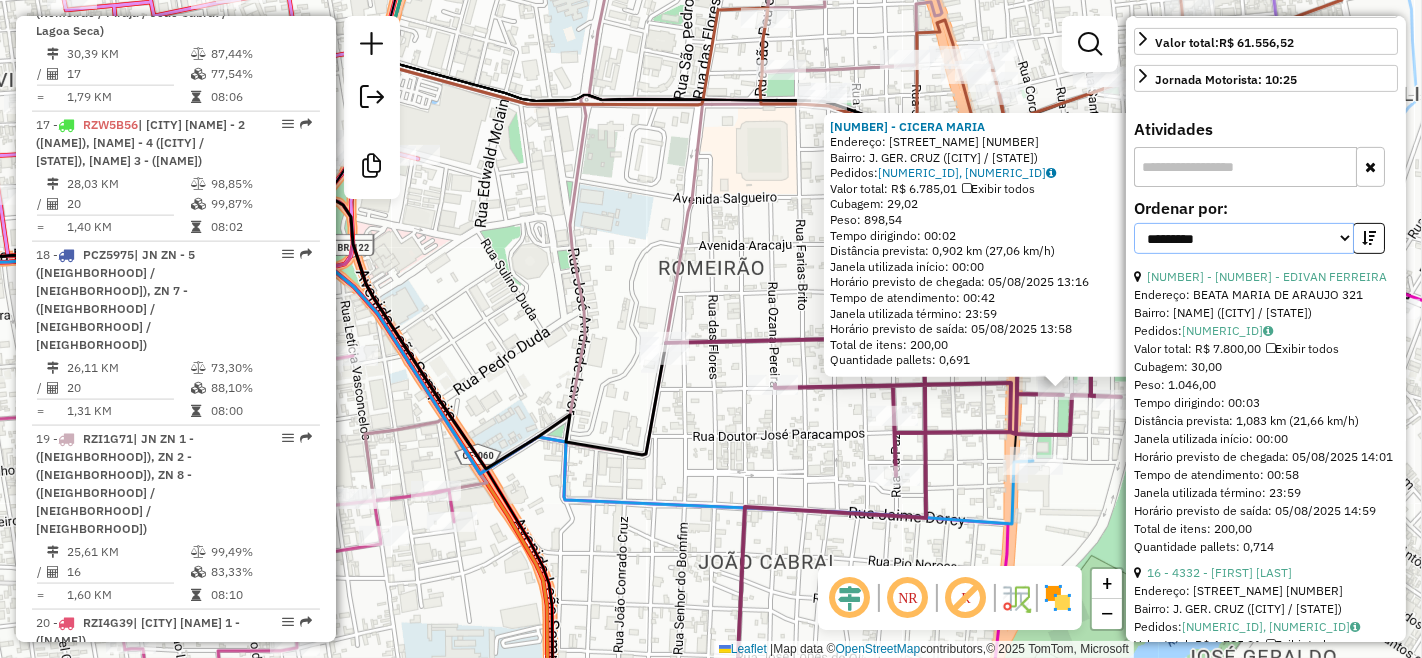 click on "**********" at bounding box center (1244, 238) 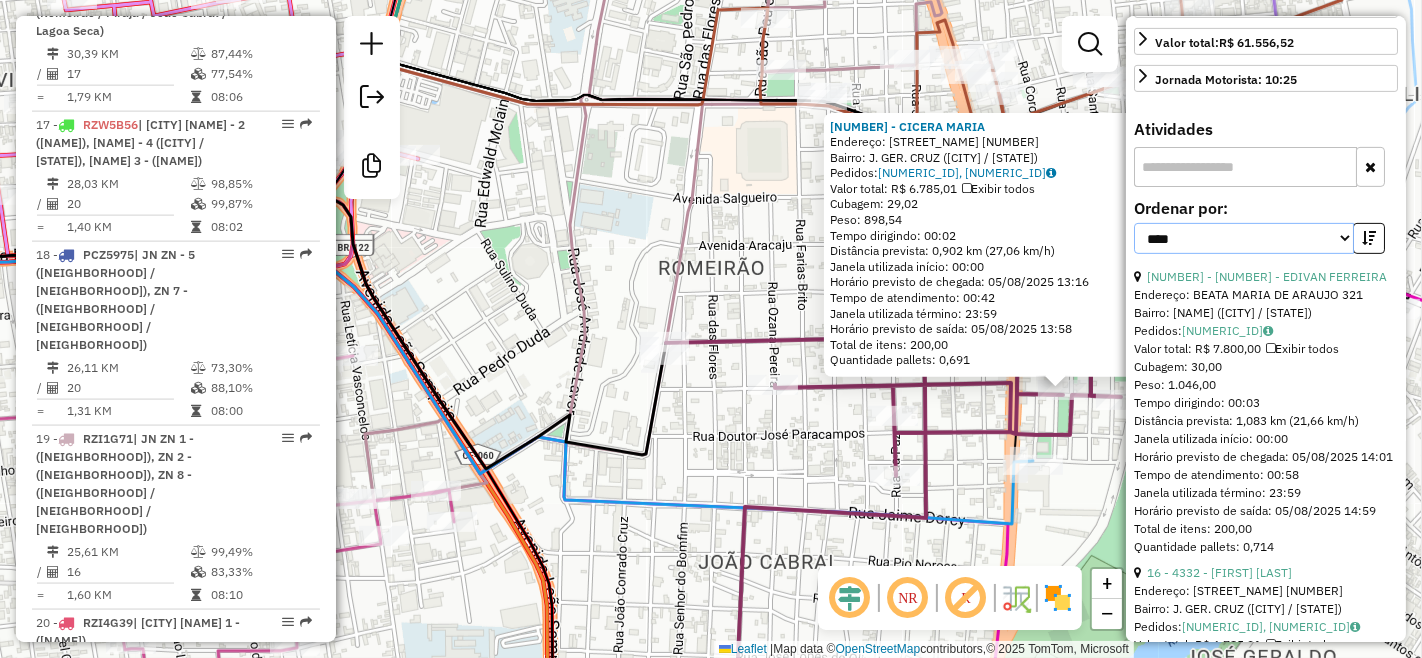 click on "**********" at bounding box center [1244, 238] 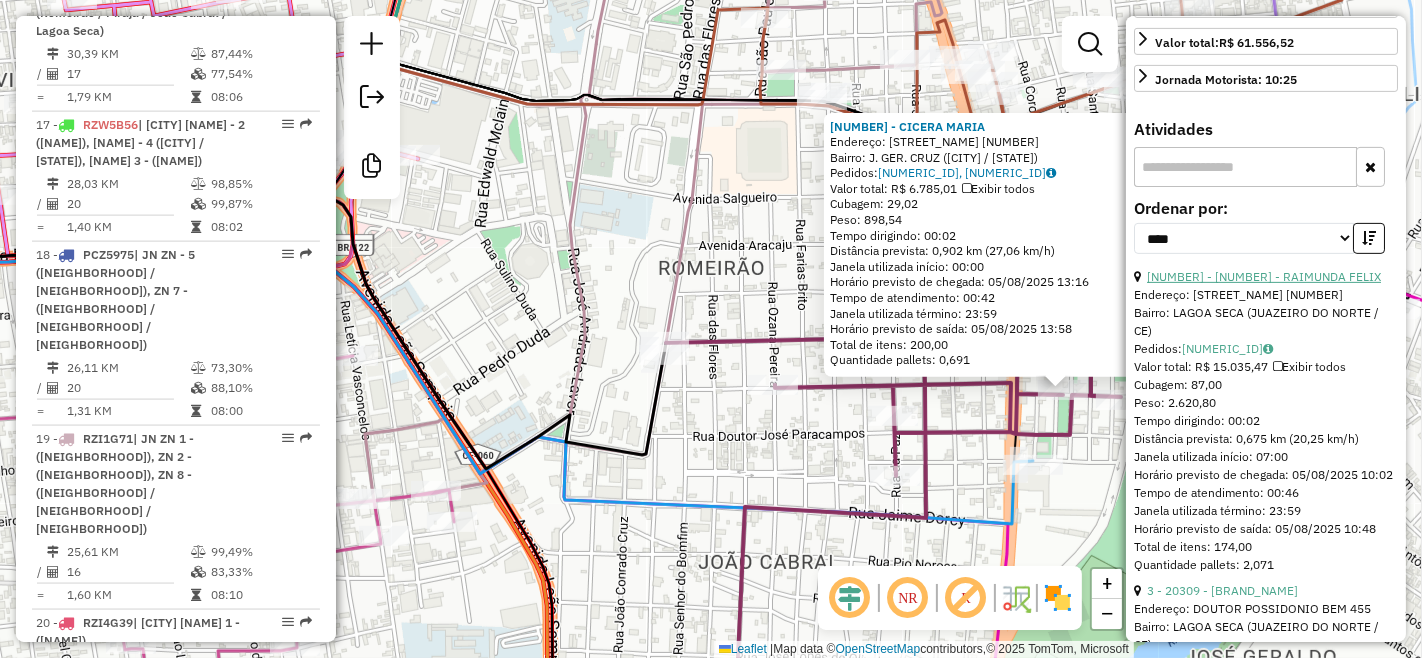click on "[NUMBER] - [NUMBER] - RAIMUNDA FELIX" at bounding box center (1264, 276) 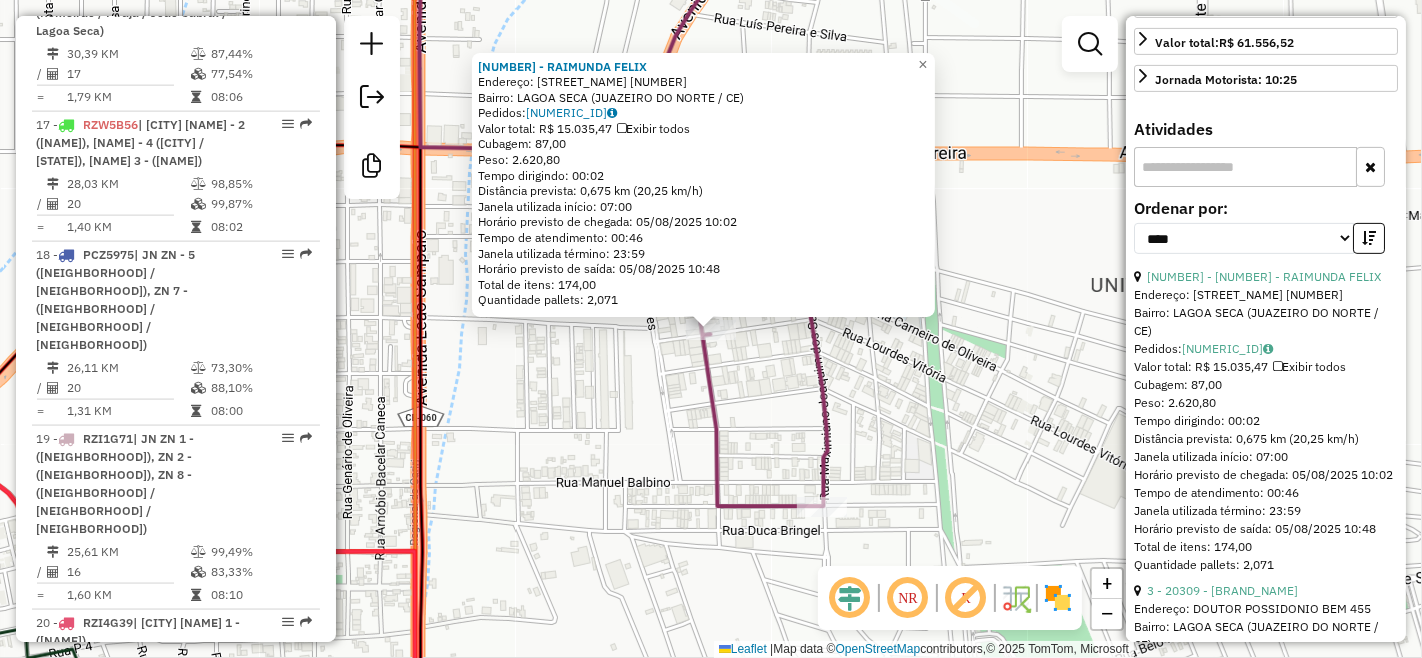 click on "2364 - [FIRST] [LAST] Endereço: [STREET_NAME] [NUMBER] Bairro: [NEIGHBORHOOD] ([CITY] / CE) Pedidos: [NUMERIC_ID] Valor total: R$ 15.035,47 Exibir todos Cubagem: 87,00 Peso: 2.620,80 Tempo dirigindo: 00:02 Distância prevista: 0,675 km (20,25 km/h) Janela utilizada início: 07:00 Horário previsto de chegada: [DATE] [TIME] Tempo de atendimento: 00:46 Janela utilizada término: 23:59 Horário previsto de saída: [DATE] [TIME] Total de itens: 174,00 Quantidade pallets: 2,071 × Janela de atendimento Grade de atendimento Capacidade Transportadoras Veículos Cliente Pedidos Rotas Selecione os dias de semana para filtrar as janelas de atendimento Seg Ter Qua Qui Sex Sáb Dom Informe o período da janela de atendimento: De: Até: Filtrar exatamente a janela do cliente Considerar janela de atendimento padrão Selecione os dias de semana para filtrar as grades de atendimento Seg Ter Qua Qui Sex Sáb Dom Peso mínimo: Peso máximo: De:" 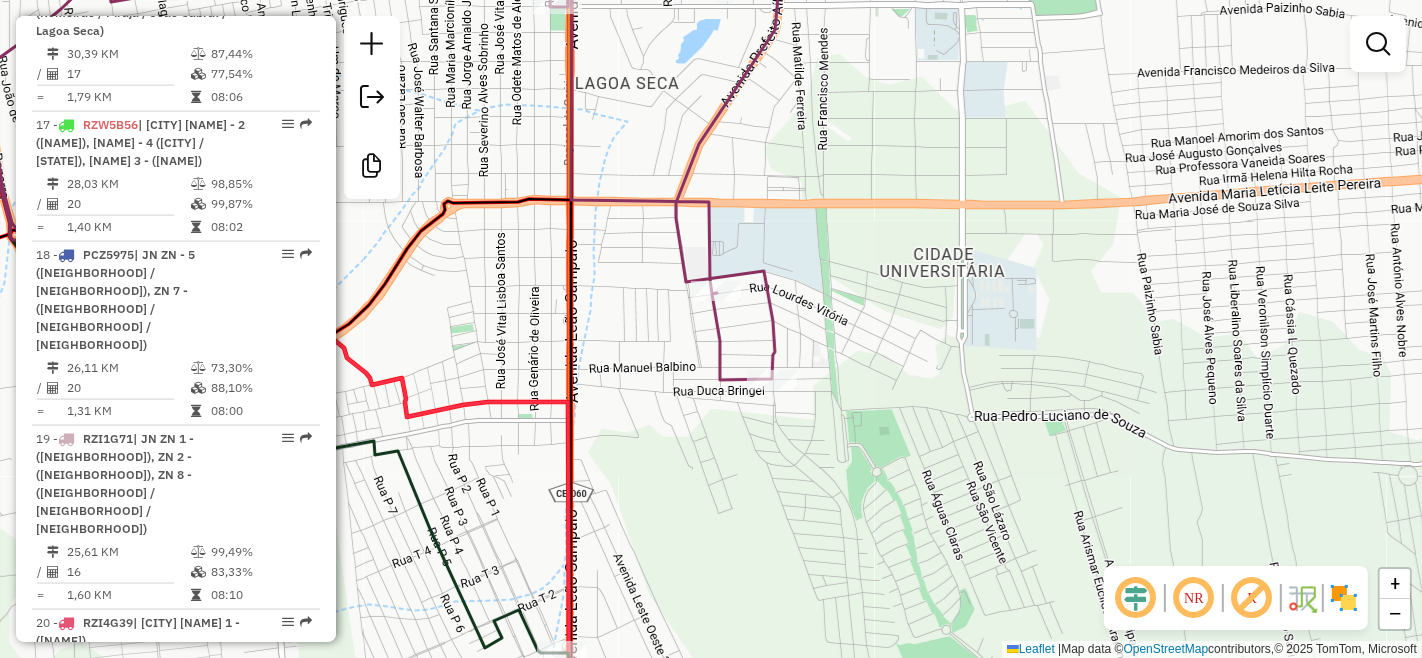drag, startPoint x: 801, startPoint y: 421, endPoint x: 847, endPoint y: 350, distance: 84.59905 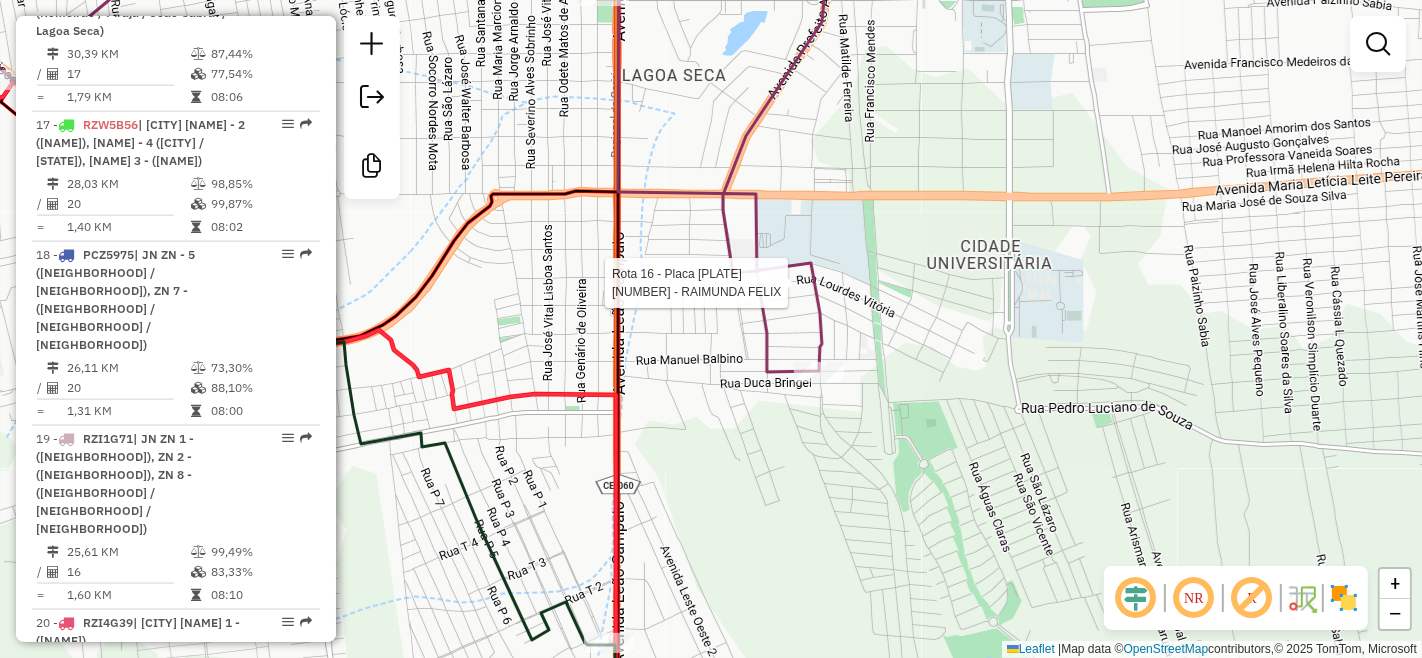 select on "*********" 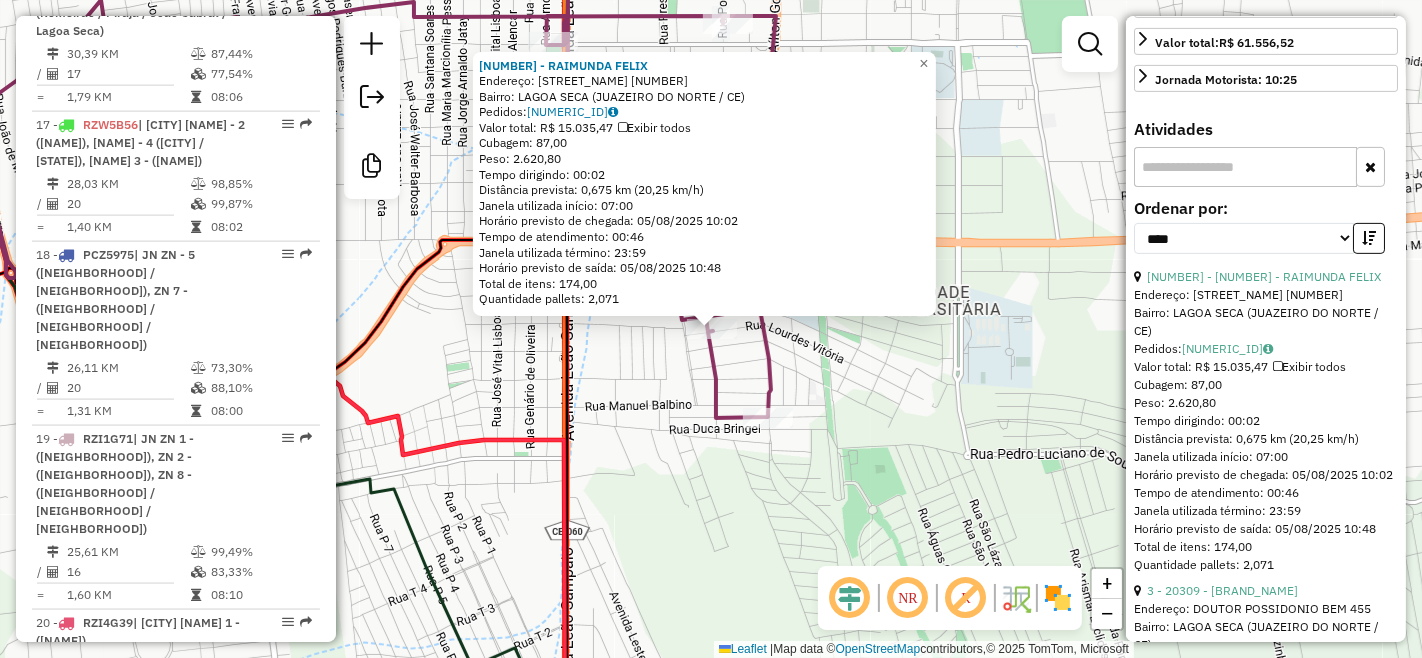 scroll, scrollTop: 830, scrollLeft: 0, axis: vertical 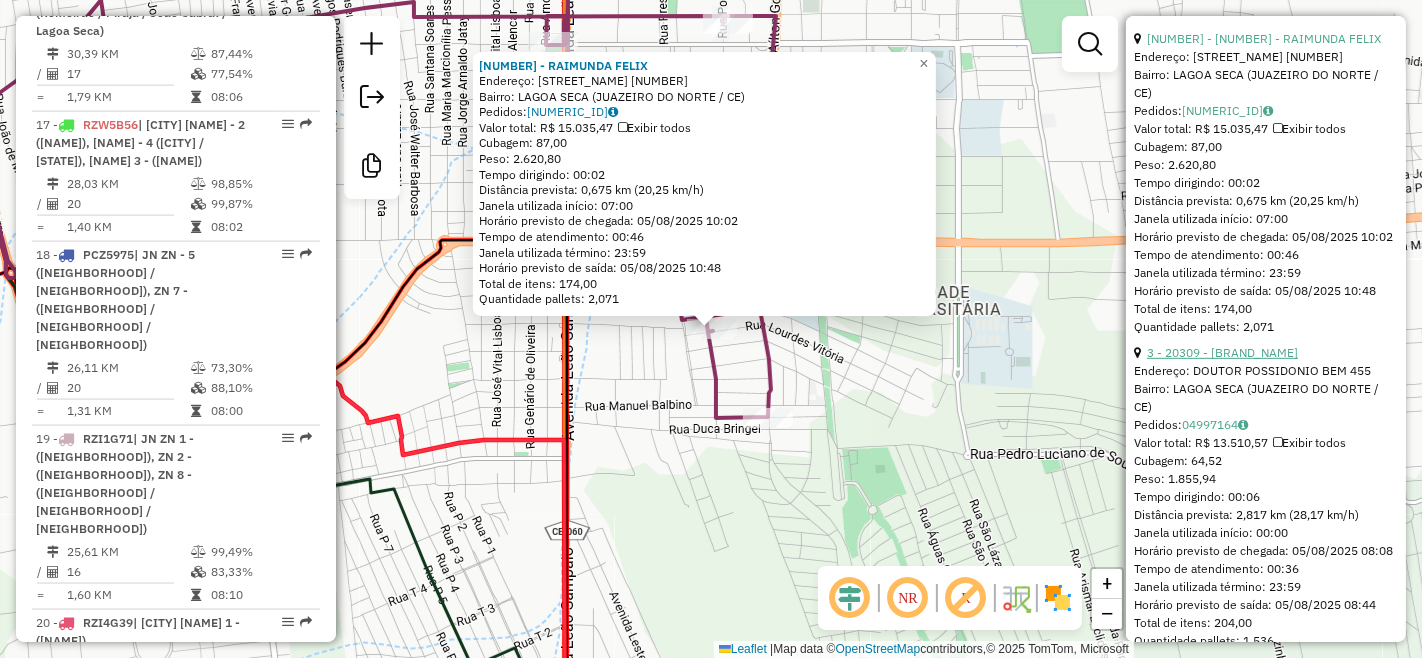 click on "3 - 20309 - [BRAND_NAME]" at bounding box center (1222, 352) 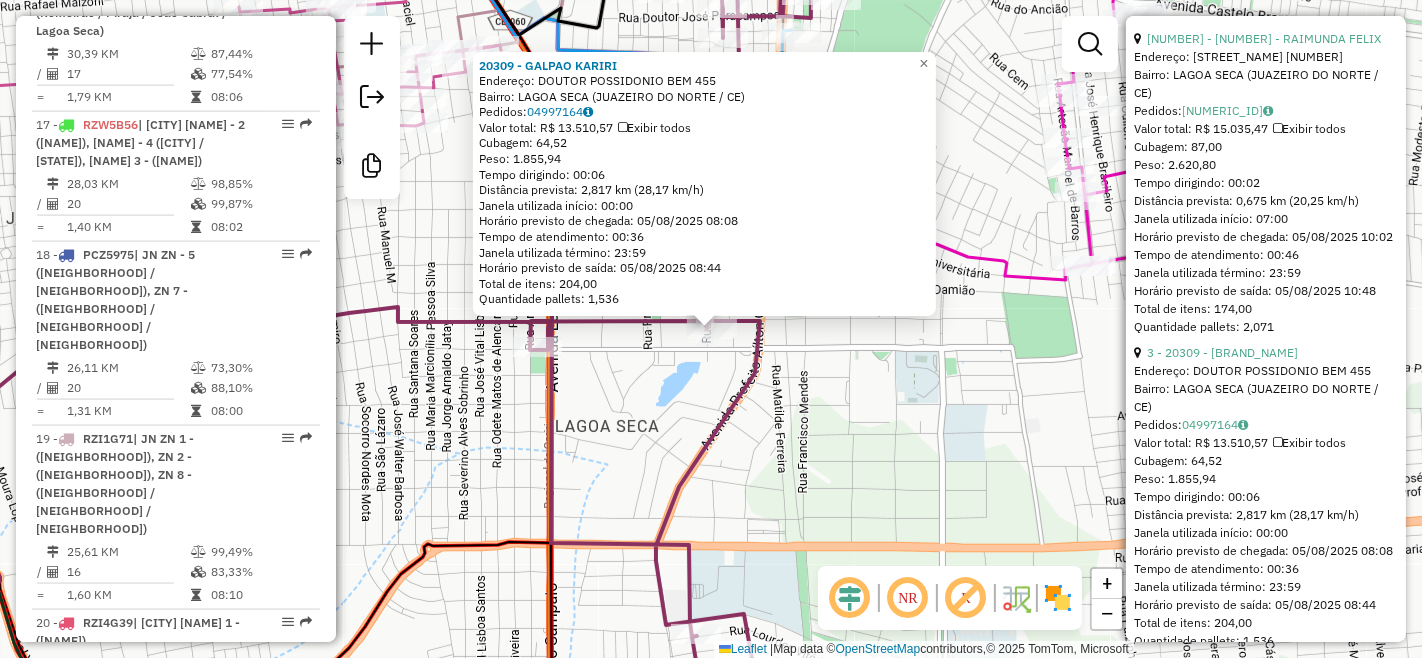 click on "20309 - [BRAND_NAME] Endereço: [STREET_NAME] [NUMBER] Bairro: [NEIGHBORHOOD] ([CITY] / CE) Pedidos: [NUMERIC_ID] Valor total: R$ 13.510,57 Exibir todos Cubagem: 64,52 Peso: 1.855,94 Tempo dirigindo: 00:06 Distância prevista: 2,817 km (28,17 km/h) Janela utilizada início: 00:00 Horário previsto de chegada: [DATE] [TIME] Tempo de atendimento: 00:36 Janela utilizada término: 23:59 Horário previsto de saída: [DATE] [TIME] Total de itens: 204,00 Quantidade pallets: 1,536 × Janela de atendimento Grade de atendimento Capacidade Transportadoras Veículos Cliente Pedidos Rotas Selecione os dias de semana para filtrar as janelas de atendimento Seg Ter Qua Qui Sex Sáb Dom Informe o período da janela de atendimento: De: Até: Filtrar exatamente a janela do cliente Considerar janela de atendimento padrão Selecione os dias de semana para filtrar as grades de atendimento Seg Ter Qua Qui Sex Sáb Dom Peso mínimo: Peso máximo: De:" 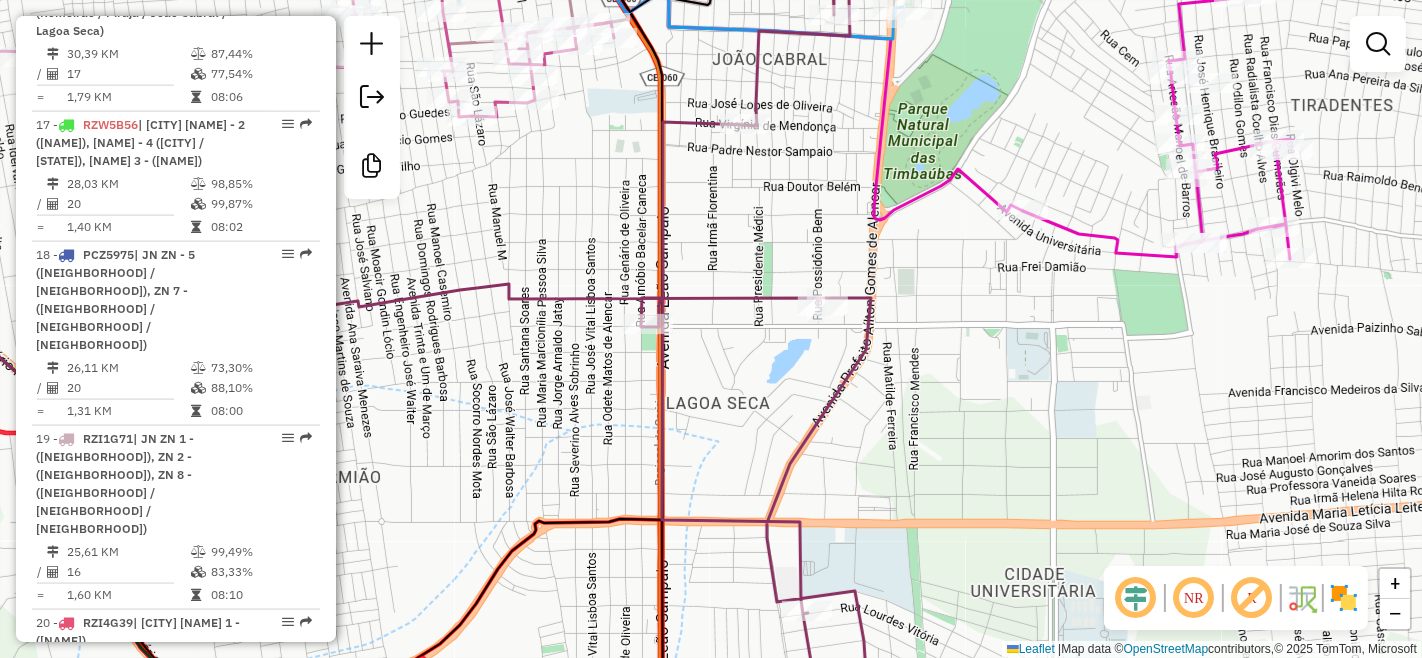 drag, startPoint x: 654, startPoint y: 414, endPoint x: 818, endPoint y: 391, distance: 165.60495 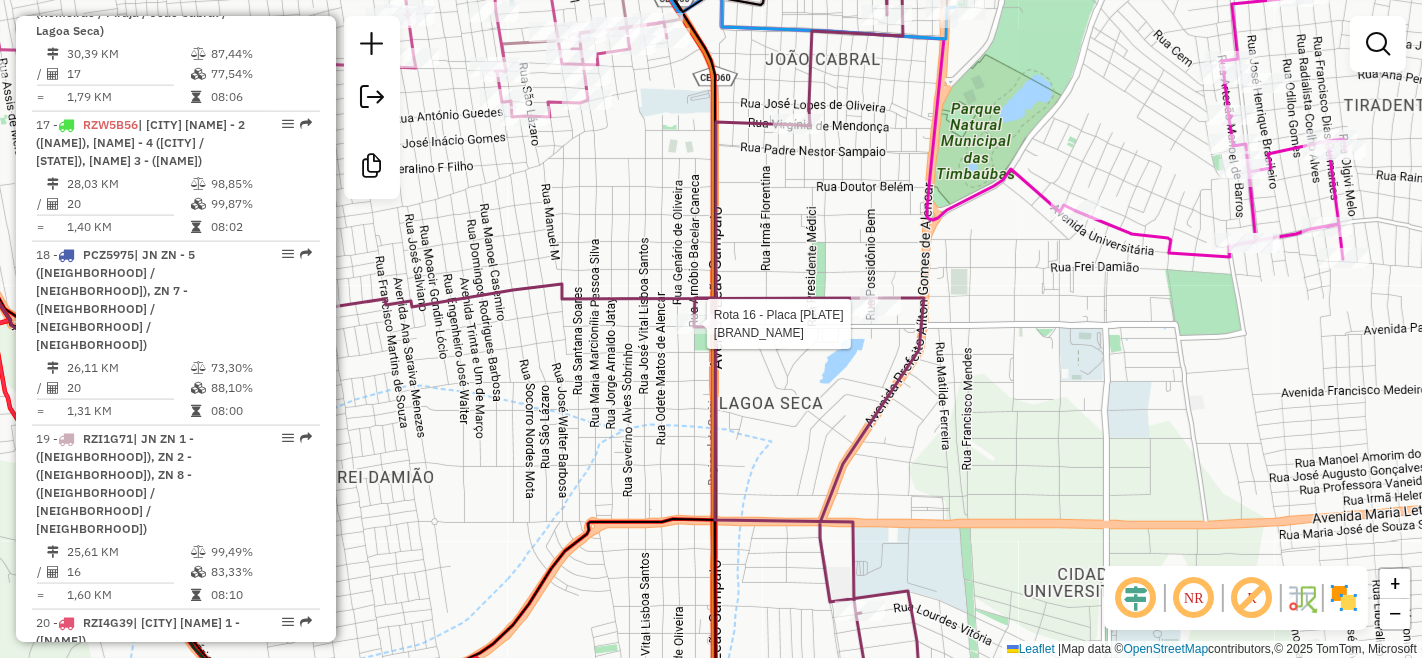 select on "*********" 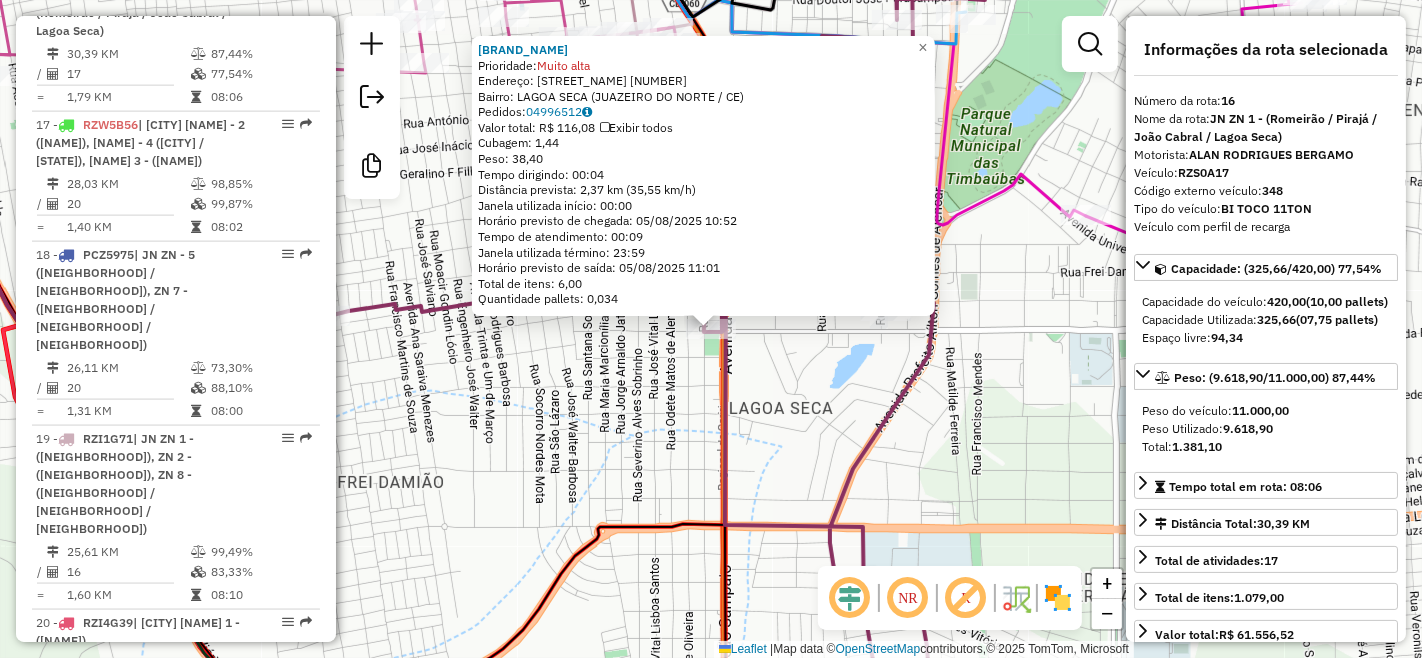 click on "[NUMBER] - PIZZA HUT Prioridade: Muito alta Endereço: JOSE DE MATOS FRANCA [NUMBER] Bairro: LAGOA SECA ([CITY] / [STATE]) Pedidos: [ORDER_ID] Valor total: R$ [PRICE] Exibir todos Cubagem: [CUBAGE] Peso: [WEIGHT] Tempo dirigindo: [TIME] Distância prevista: [DISTANCE] km ([SPEED]) Janela utilizada início: [TIME] Horário previsto de chegada: [DATE] [TIME] Tempo de atendimento: [TIME] Janela utilizada término: [TIME] Horário previsto de saída: [DATE] [TIME] Total de itens: [ITEMS] Quantidade pallets: [PALLETS] × Janela de atendimento Grade de atendimento Capacidade Transportadoras Veículos Cliente Pedidos Rotas Selecione os dias de semana para filtrar as janelas de atendimento Seg Ter Qua Qui Sex Sáb Dom Informe o período da janela de atendimento: De: [TIME] Até: [TIME] Filtrar exatamente a janela do cliente Considerar janela de atendimento padrão Selecione os dias de semana para filtrar as grades de atendimento Seg Ter Qua Qui Sex Sáb Dom Peso mínimo: [WEIGHT] De: [TIME] Até: [TIME]" 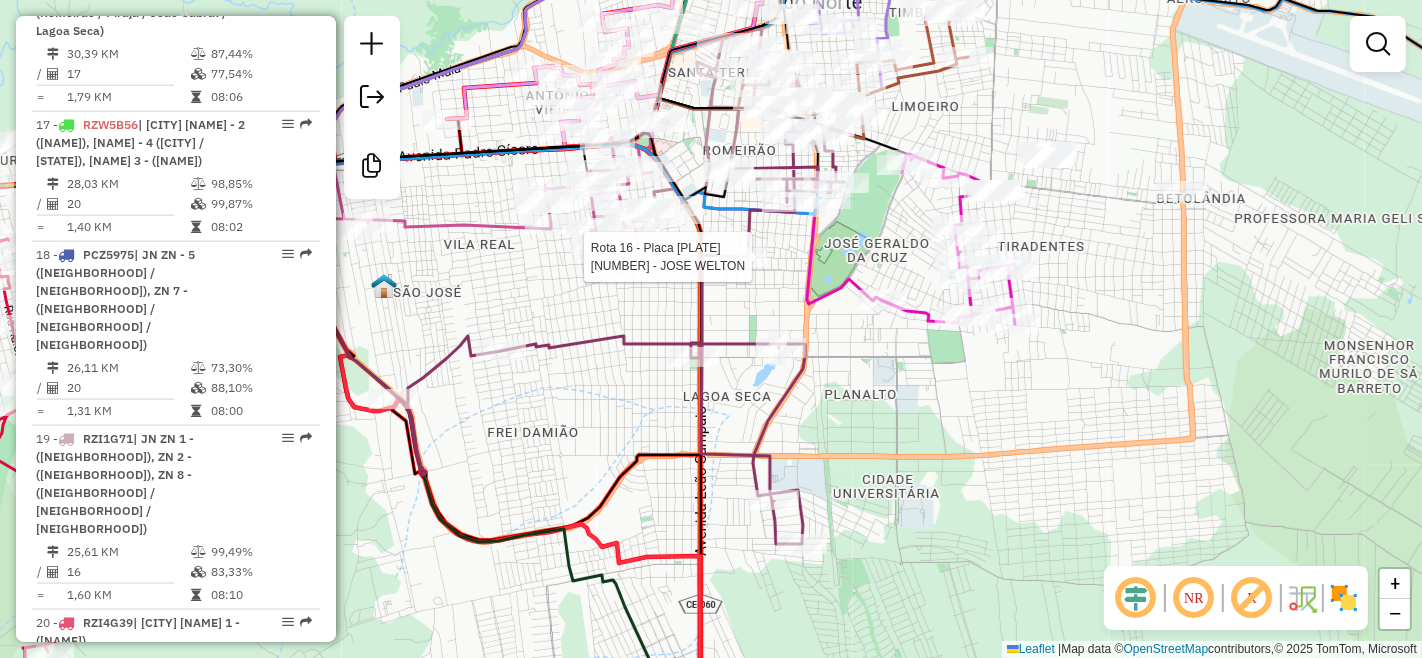 select on "*********" 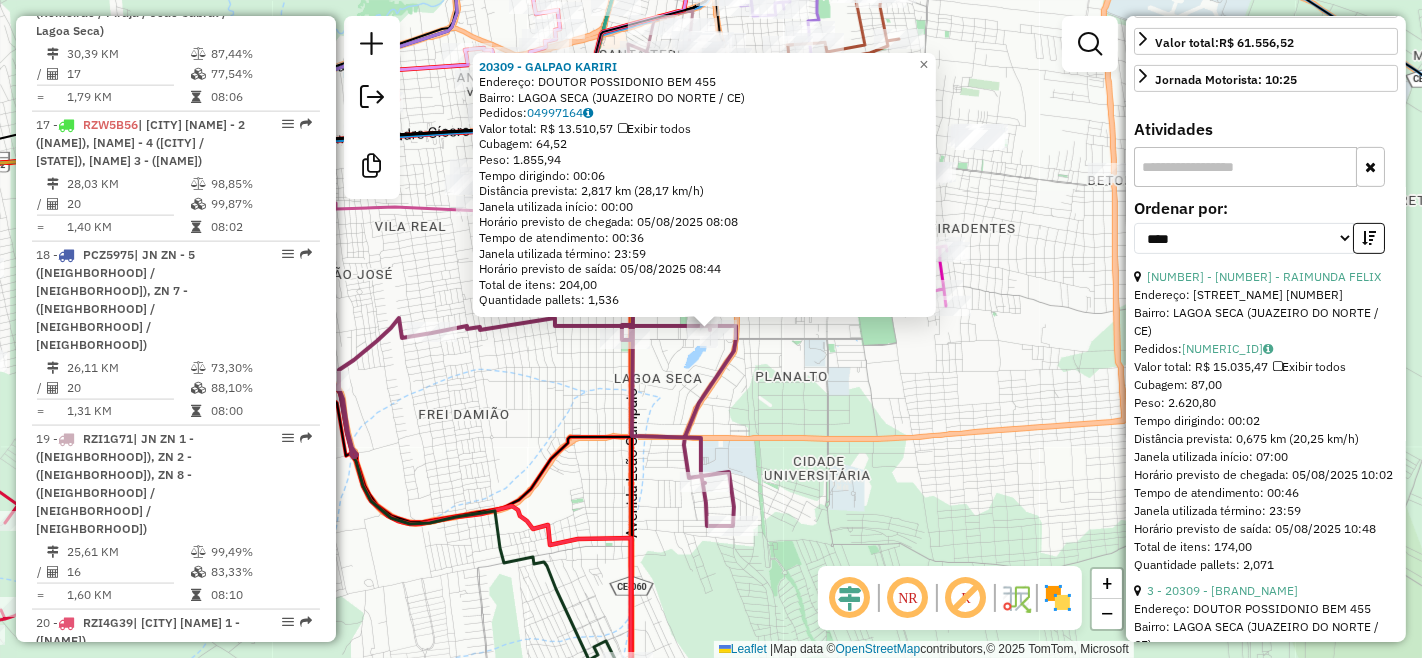 scroll, scrollTop: 0, scrollLeft: 0, axis: both 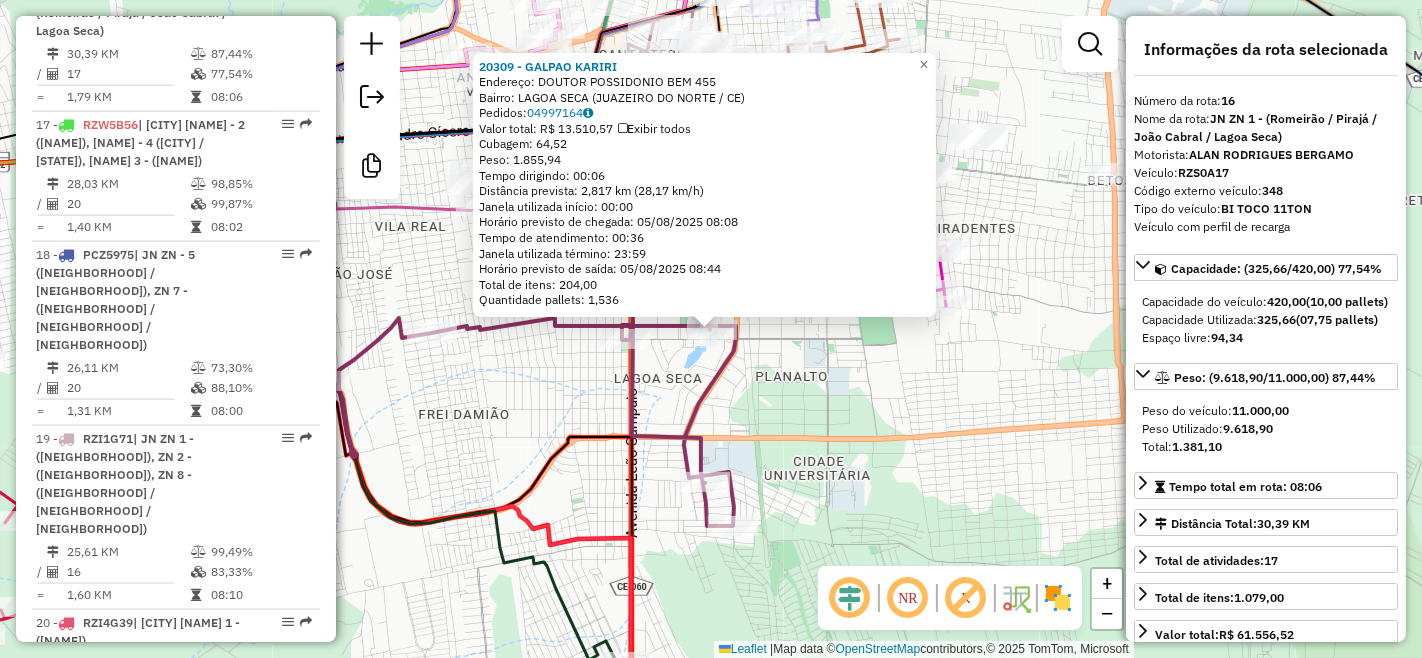 click on "20309 - [BRAND_NAME] Endereço: [STREET_NAME] [NUMBER] Bairro: [NEIGHBORHOOD] ([CITY] / CE) Pedidos: [NUMERIC_ID] Valor total: R$ 13.510,57 Exibir todos Cubagem: 64,52 Peso: 1.855,94 Tempo dirigindo: 00:06 Distância prevista: 2,817 km (28,17 km/h) Janela utilizada início: 00:00 Horário previsto de chegada: [DATE] [TIME] Tempo de atendimento: 00:36 Janela utilizada término: 23:59 Horário previsto de saída: [DATE] [TIME] Total de itens: 204,00 Quantidade pallets: 1,536 × Janela de atendimento Grade de atendimento Capacidade Transportadoras Veículos Cliente Pedidos Rotas Selecione os dias de semana para filtrar as janelas de atendimento Seg Ter Qua Qui Sex Sáb Dom Informe o período da janela de atendimento: De: Até: Filtrar exatamente a janela do cliente Considerar janela de atendimento padrão Selecione os dias de semana para filtrar as grades de atendimento Seg Ter Qua Qui Sex Sáb Dom Peso mínimo: Peso máximo: De:" 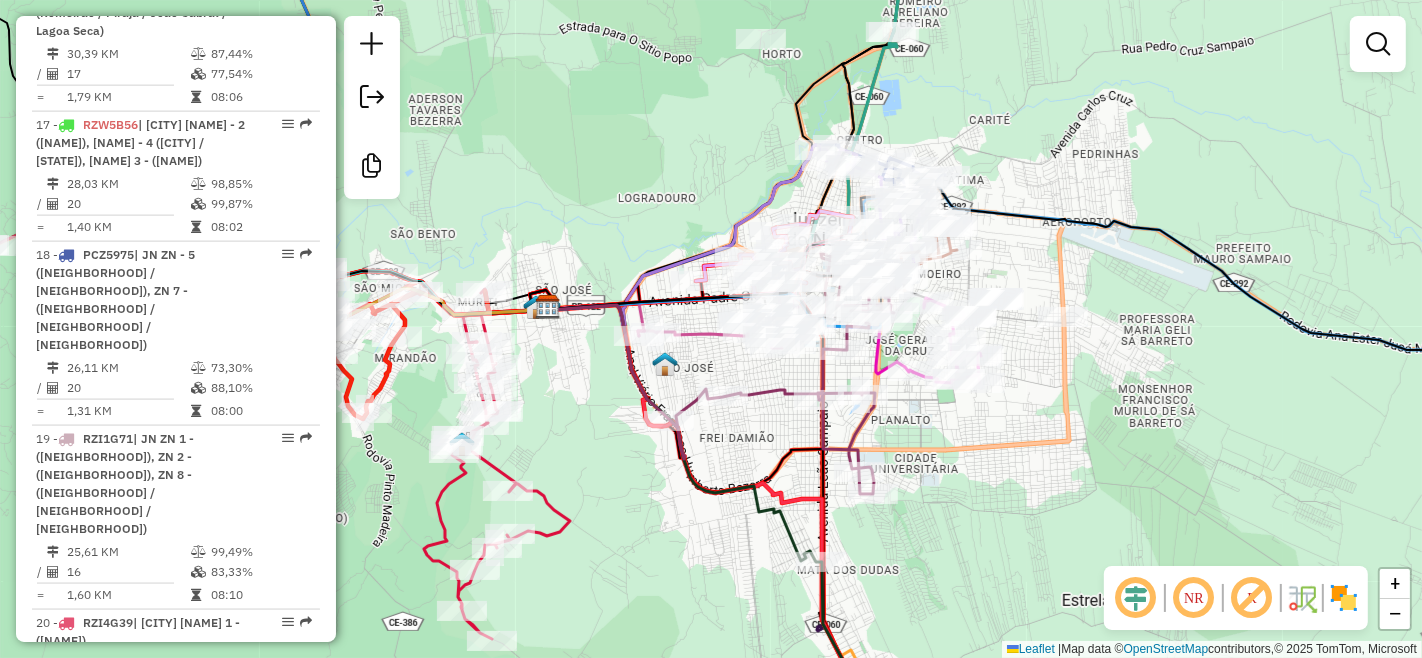 drag, startPoint x: 886, startPoint y: 456, endPoint x: 947, endPoint y: 461, distance: 61.204575 